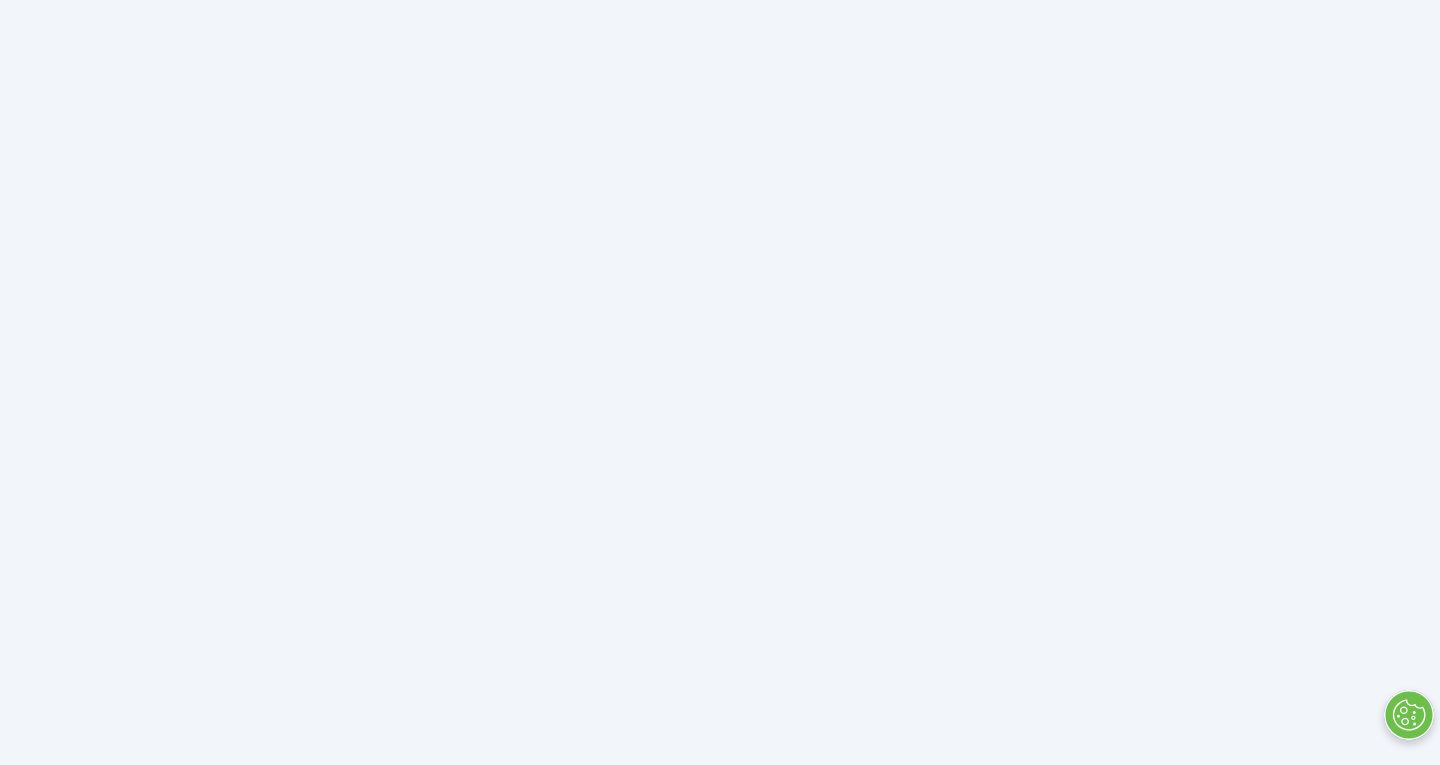 scroll, scrollTop: 0, scrollLeft: 0, axis: both 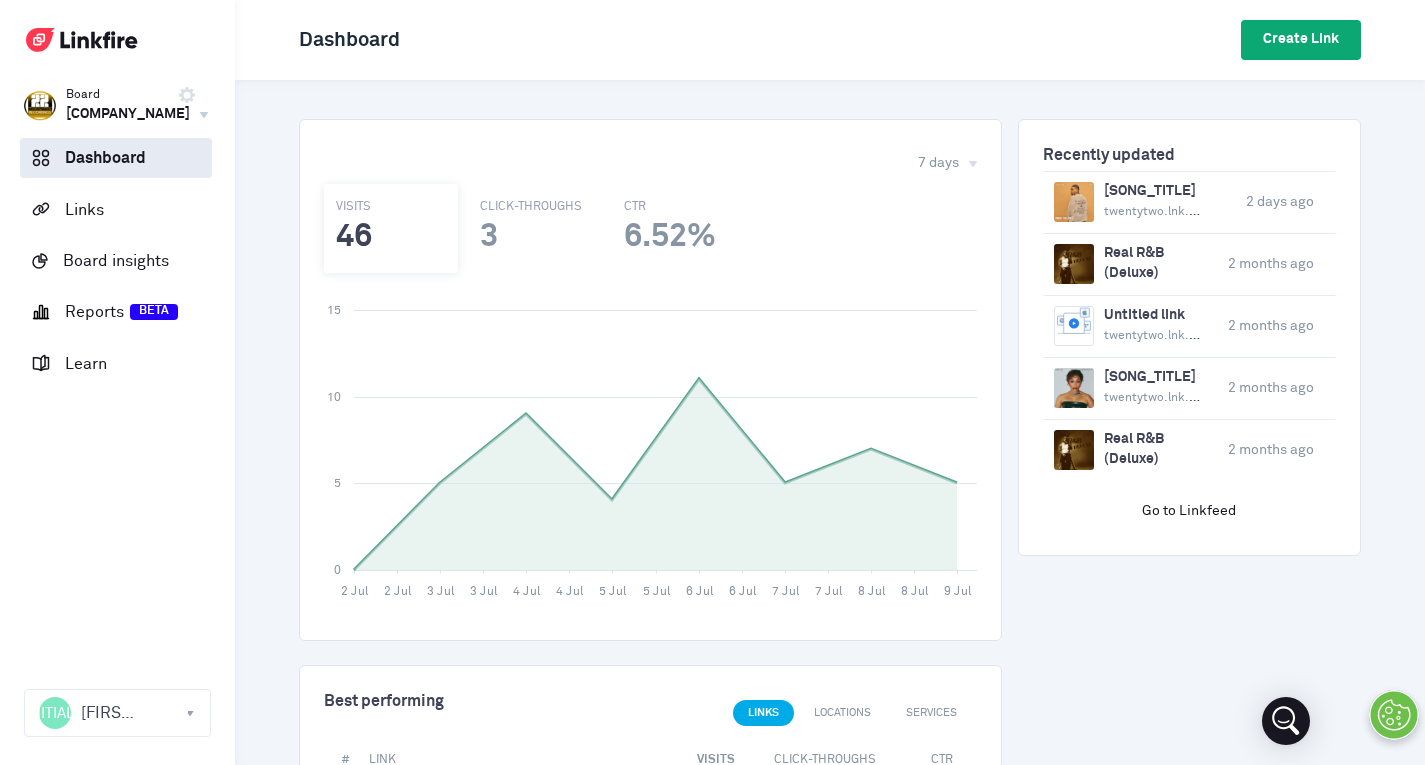 click on "Create Link" at bounding box center [1301, 40] 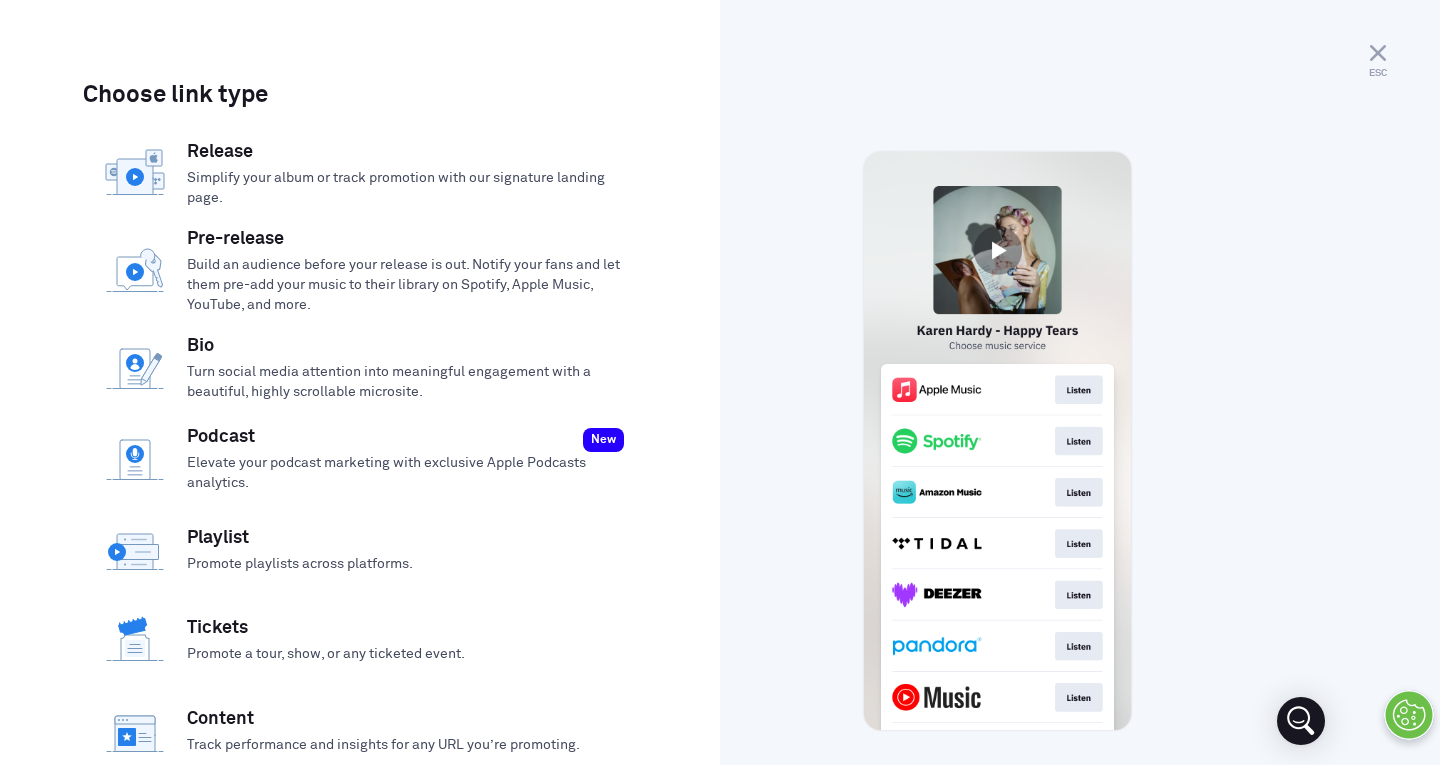 click on "Simplify your album or track promotion with our signature landing page." at bounding box center [406, 188] 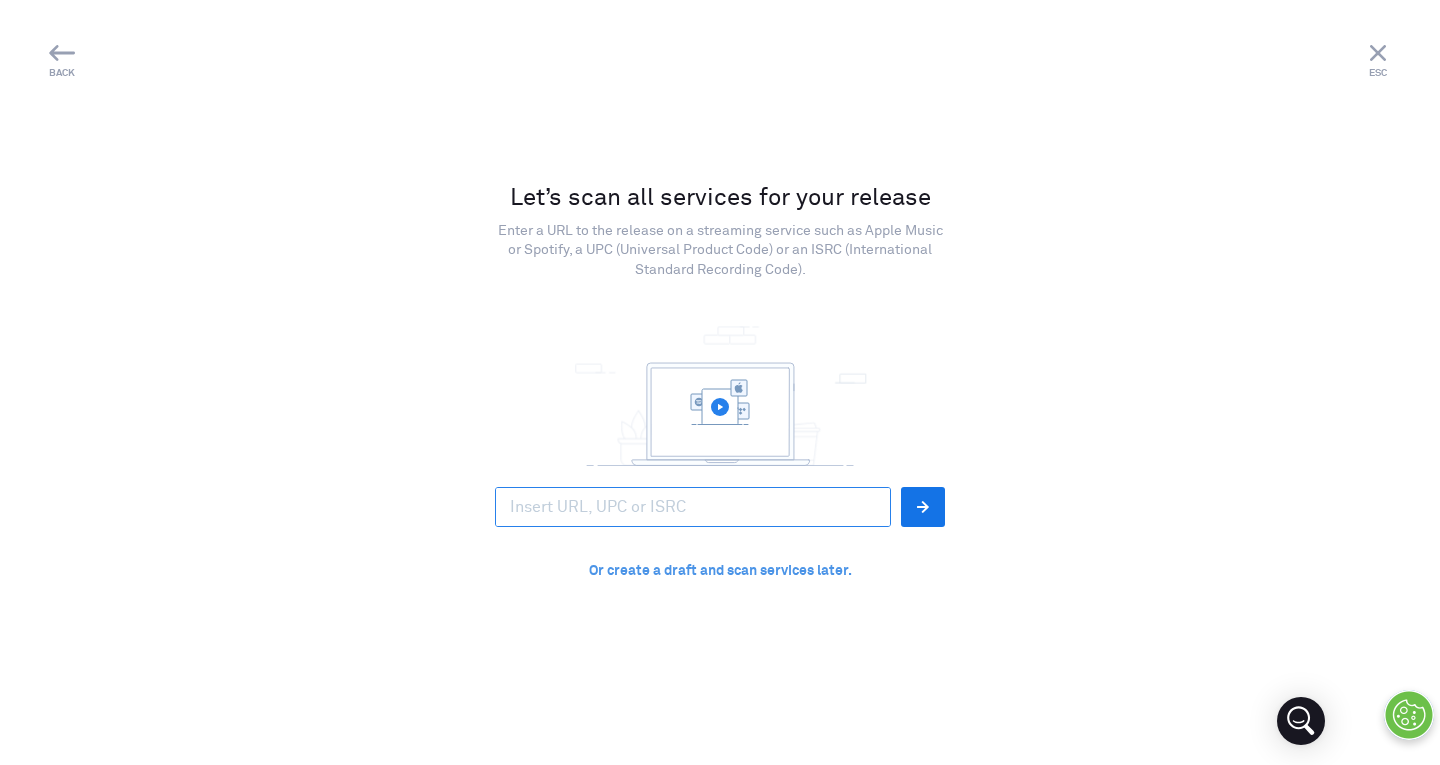 click at bounding box center (693, 507) 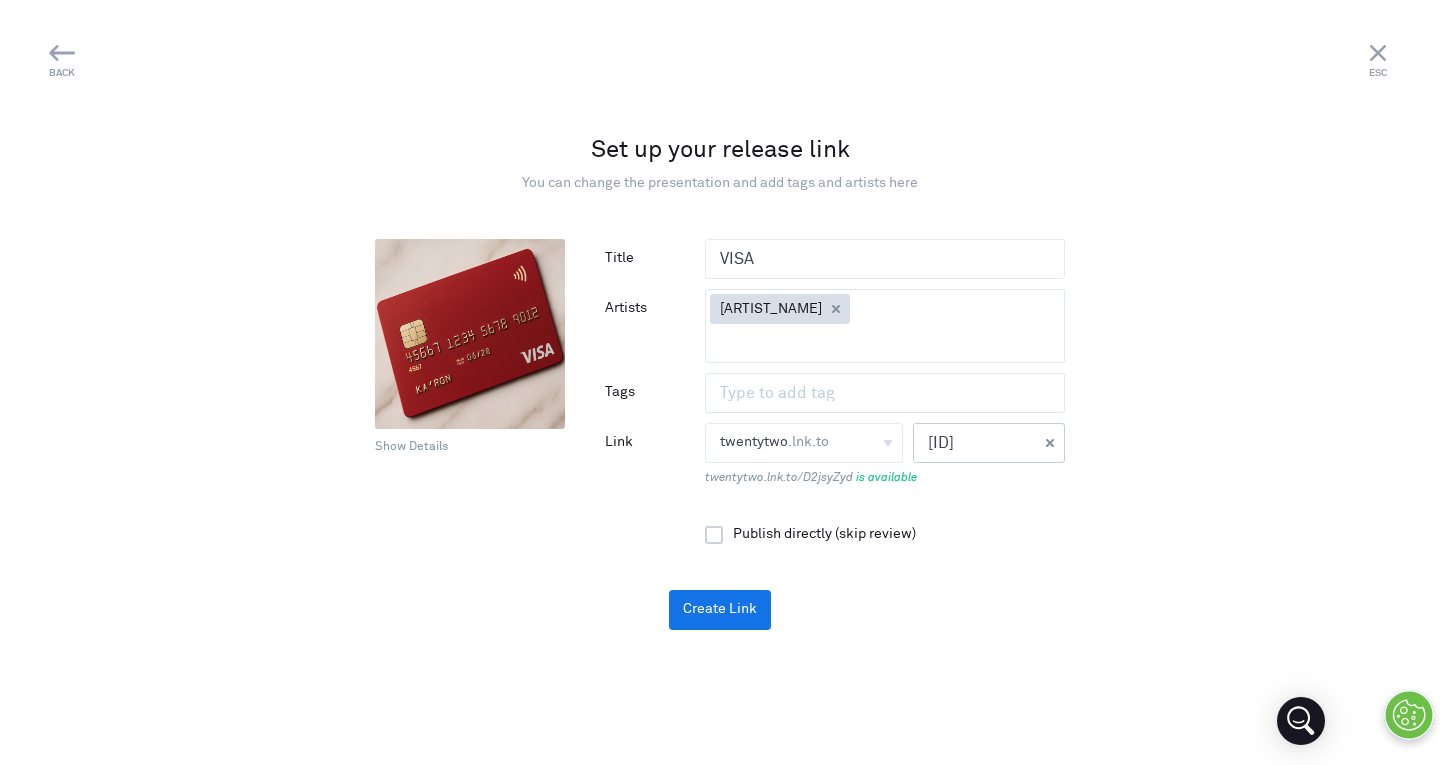 click on "[ID]" at bounding box center (975, 443) 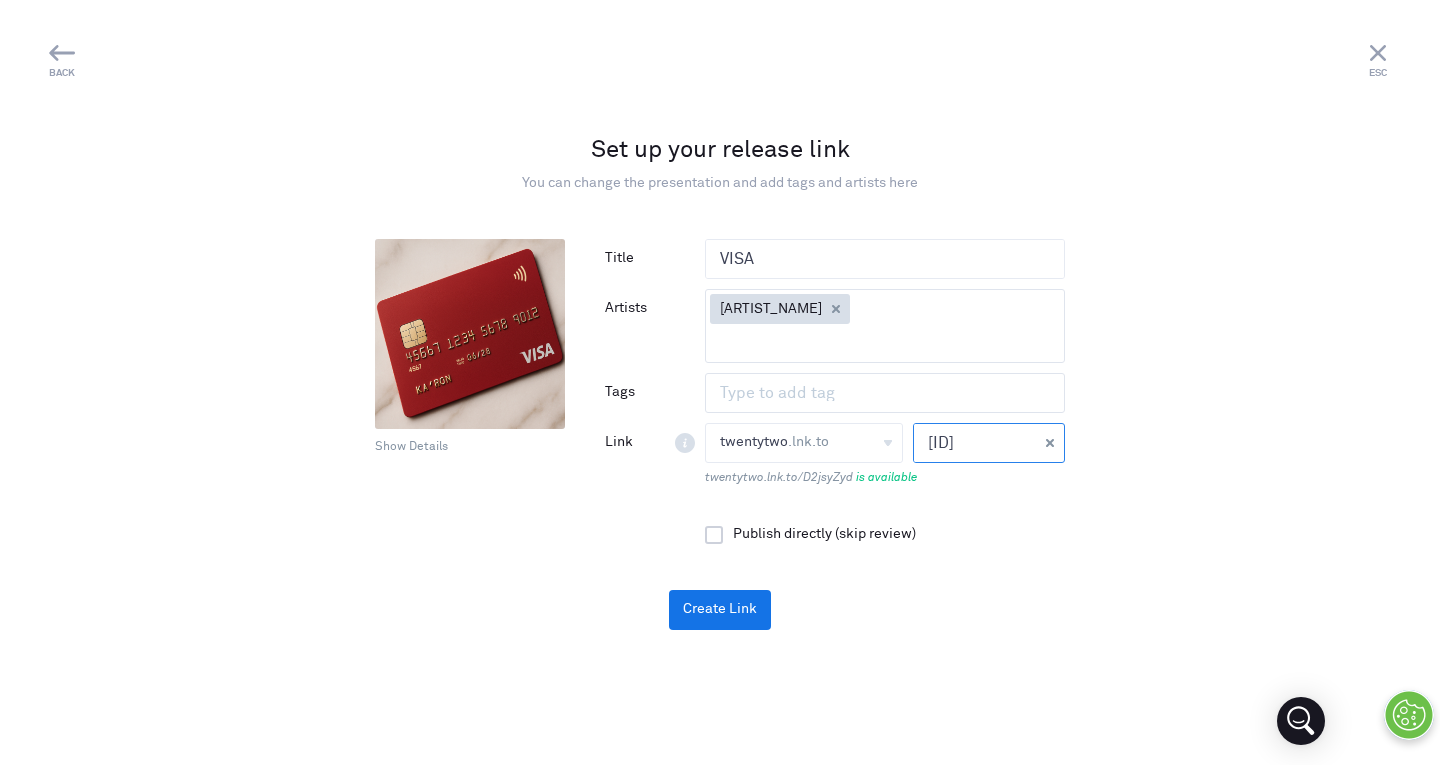 click on "[ID]" at bounding box center (975, 443) 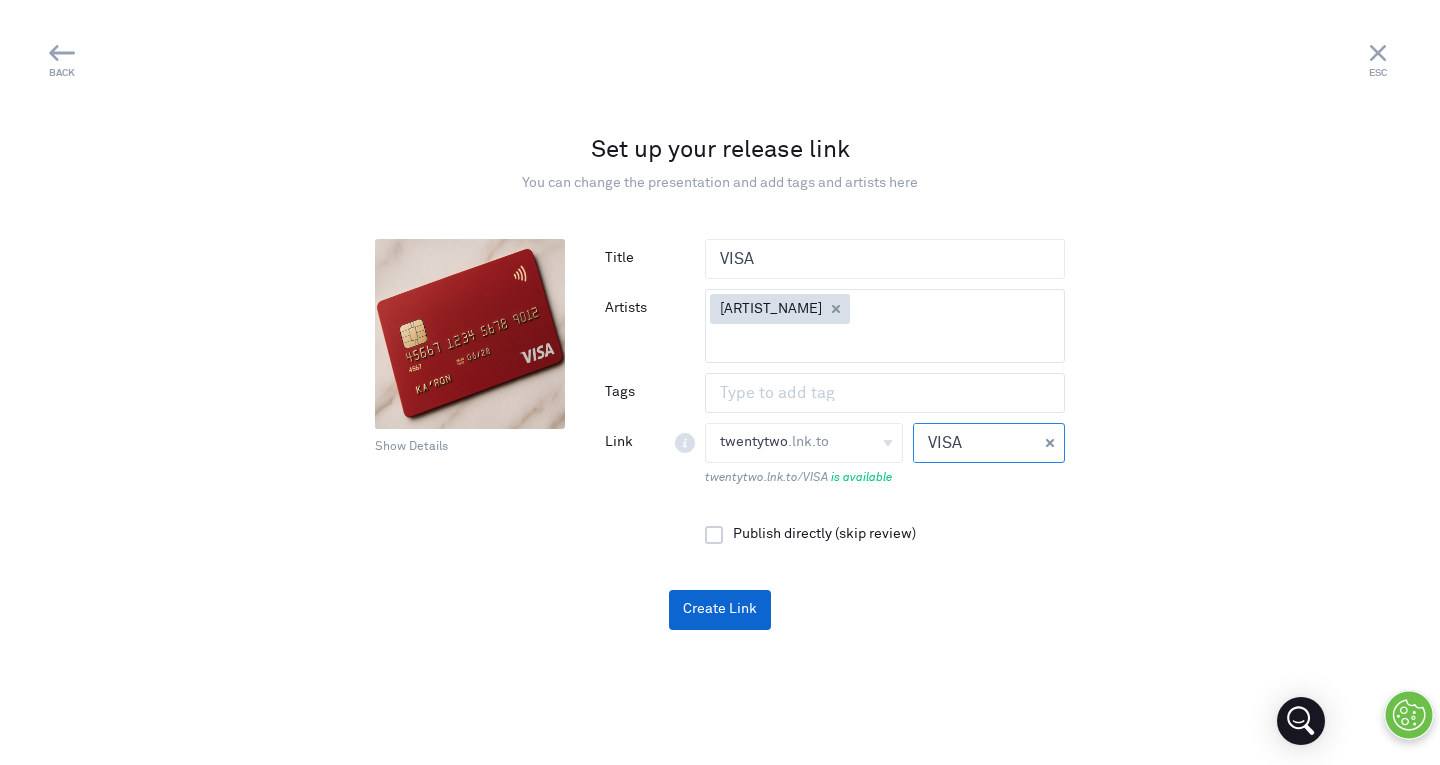 type on "VISA" 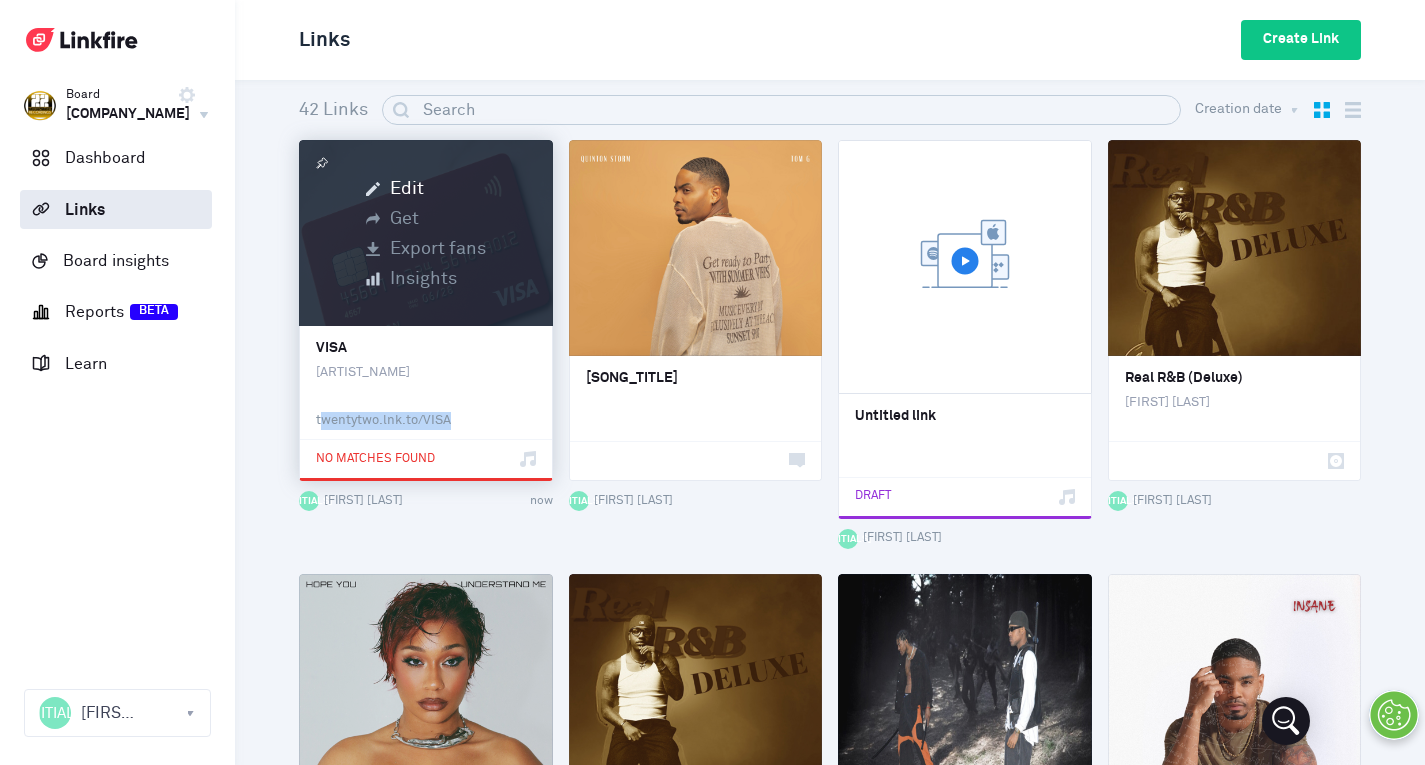 drag, startPoint x: 437, startPoint y: 417, endPoint x: 319, endPoint y: 420, distance: 118.03813 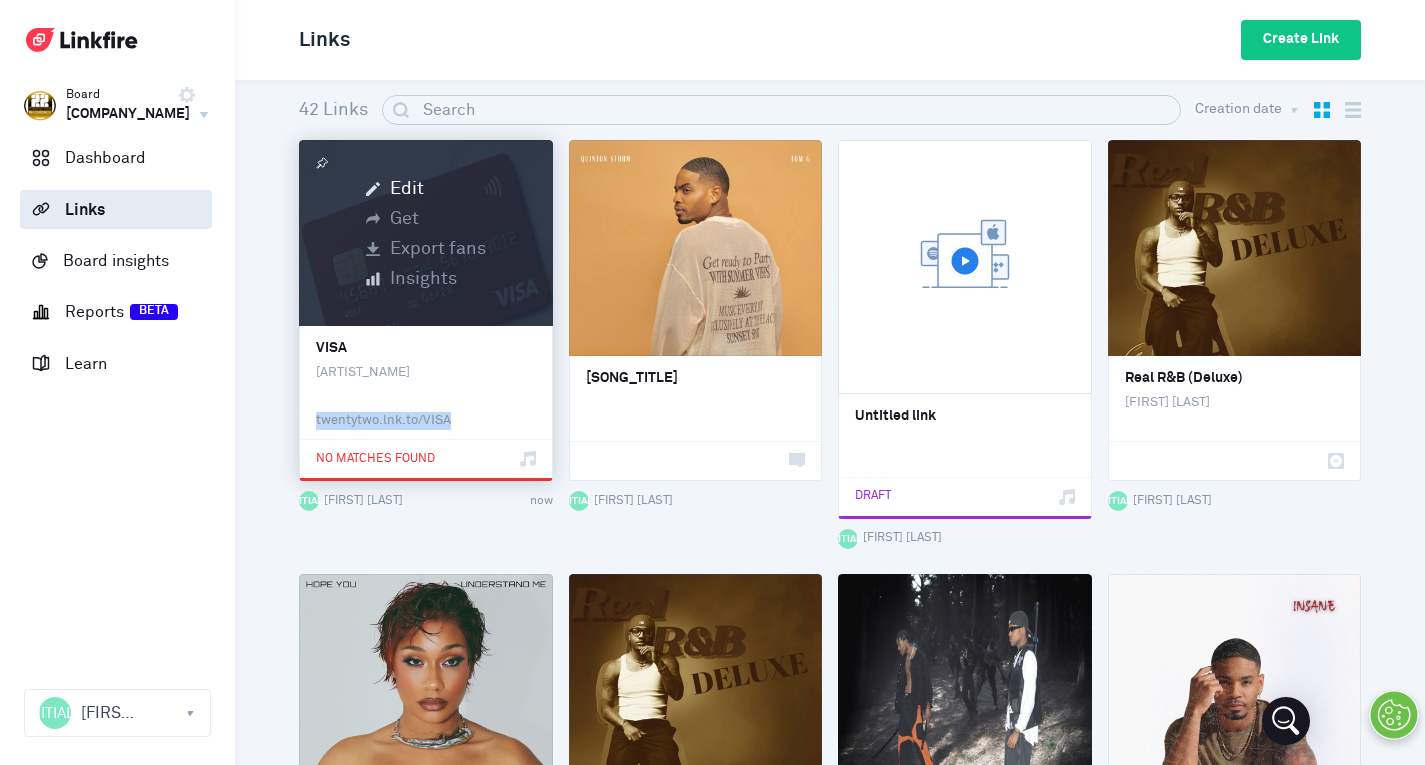 drag, startPoint x: 316, startPoint y: 421, endPoint x: 456, endPoint y: 429, distance: 140.22838 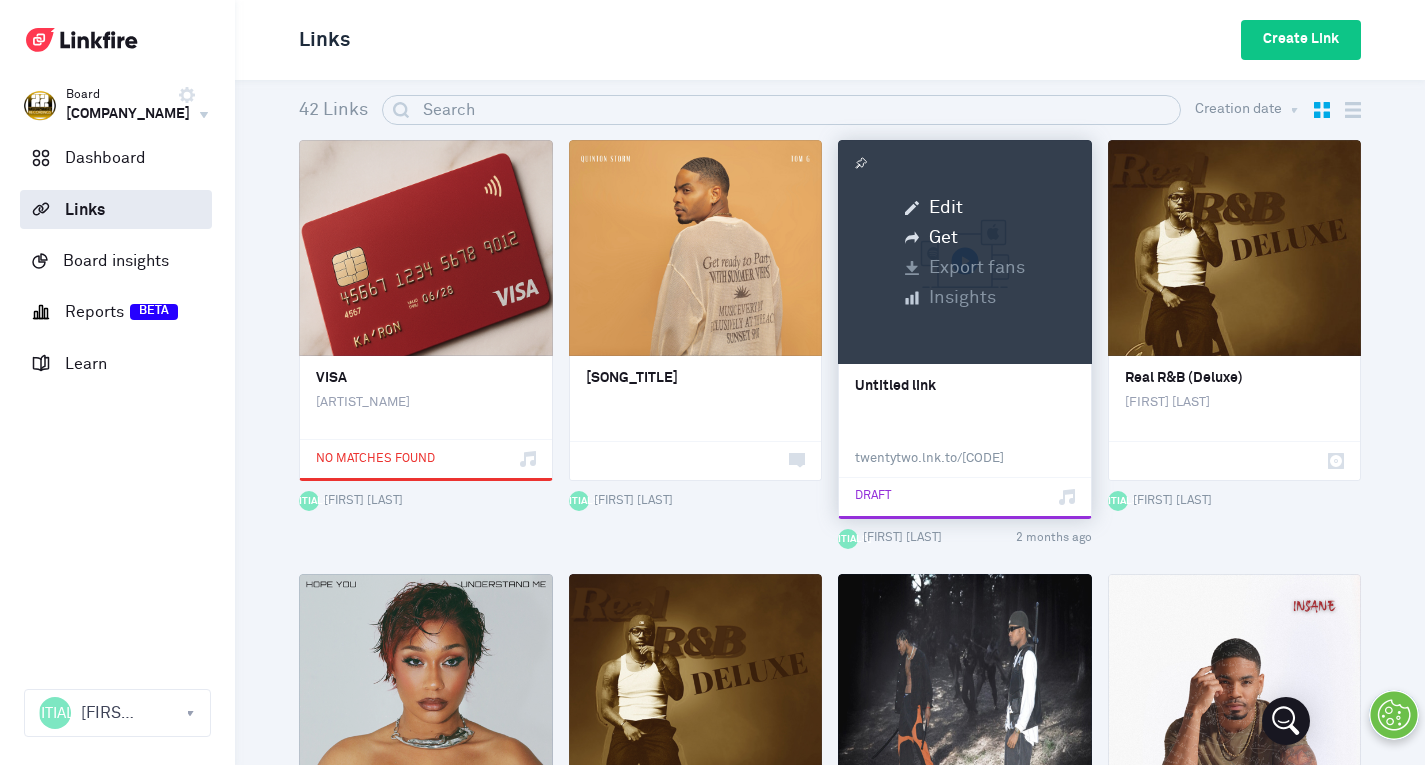 copy on "twentytwo.lnk.to / VISA" 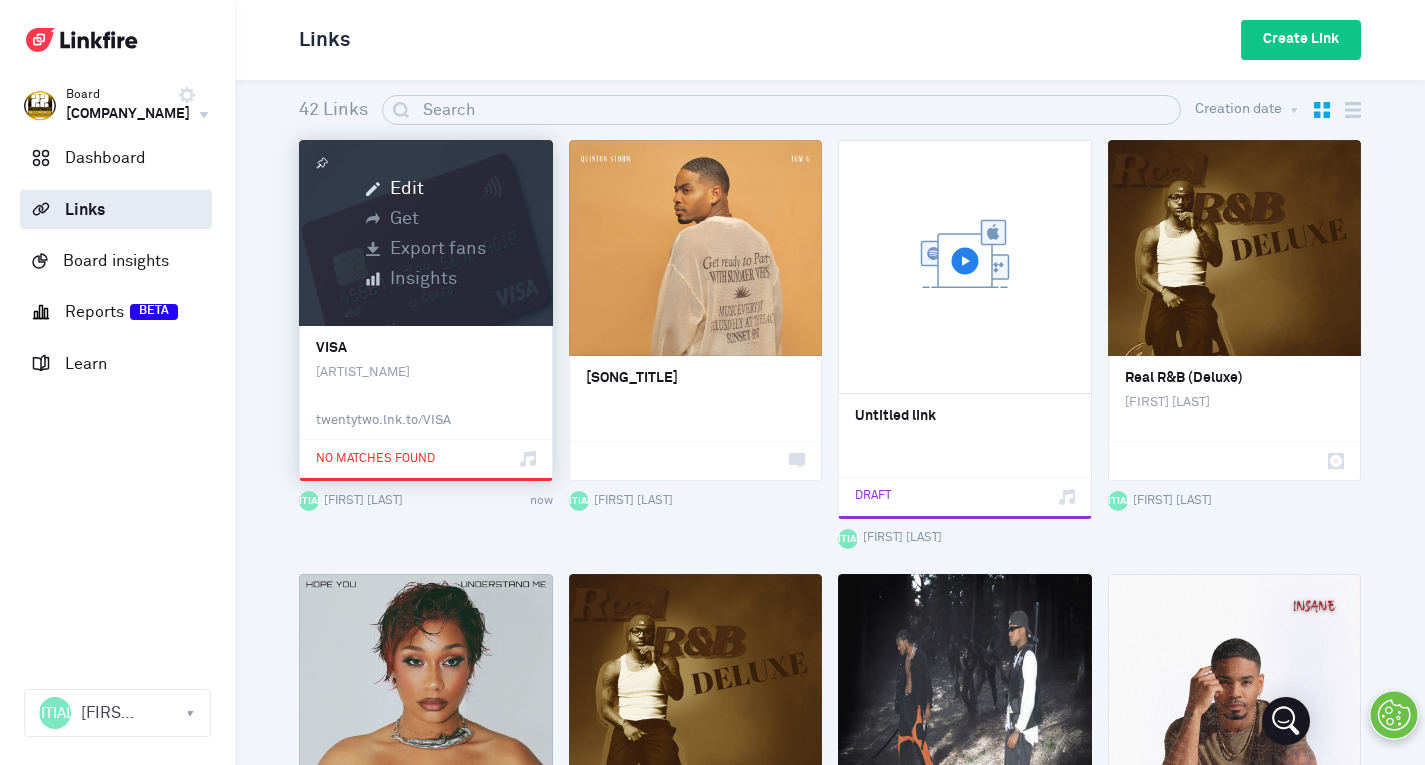 click on "[SERVICE]
[ARTIST]" at bounding box center [426, 374] 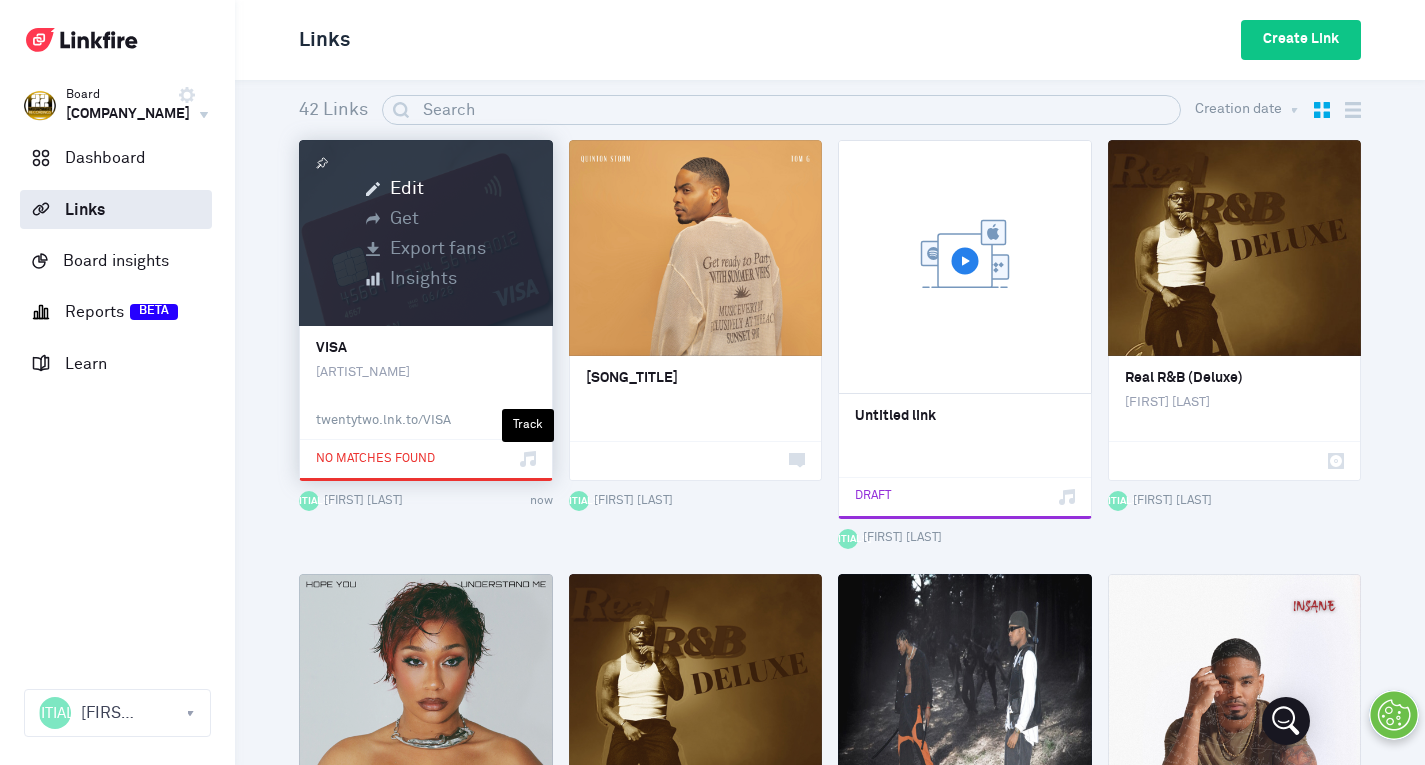 click at bounding box center [525, 458] 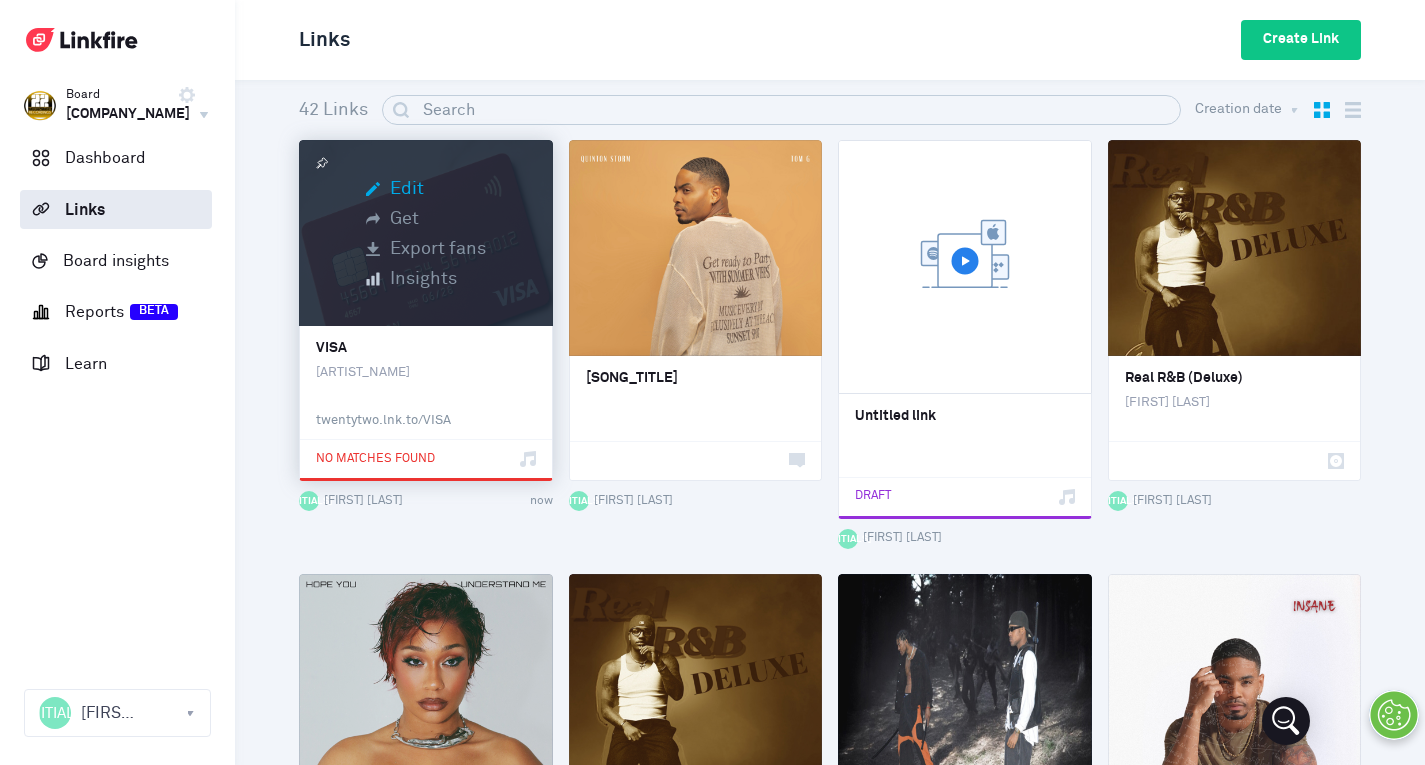 click on "Edit" at bounding box center [426, 189] 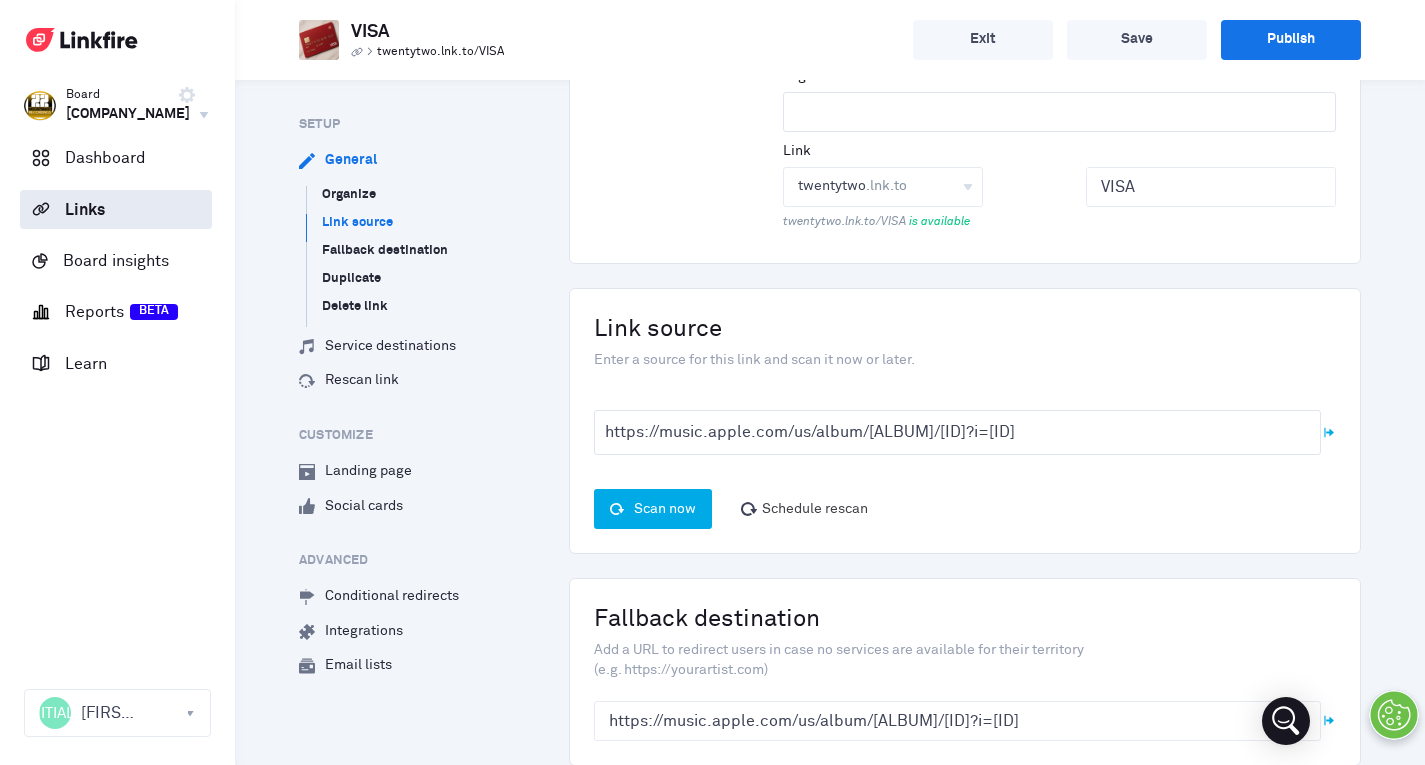 scroll, scrollTop: 500, scrollLeft: 0, axis: vertical 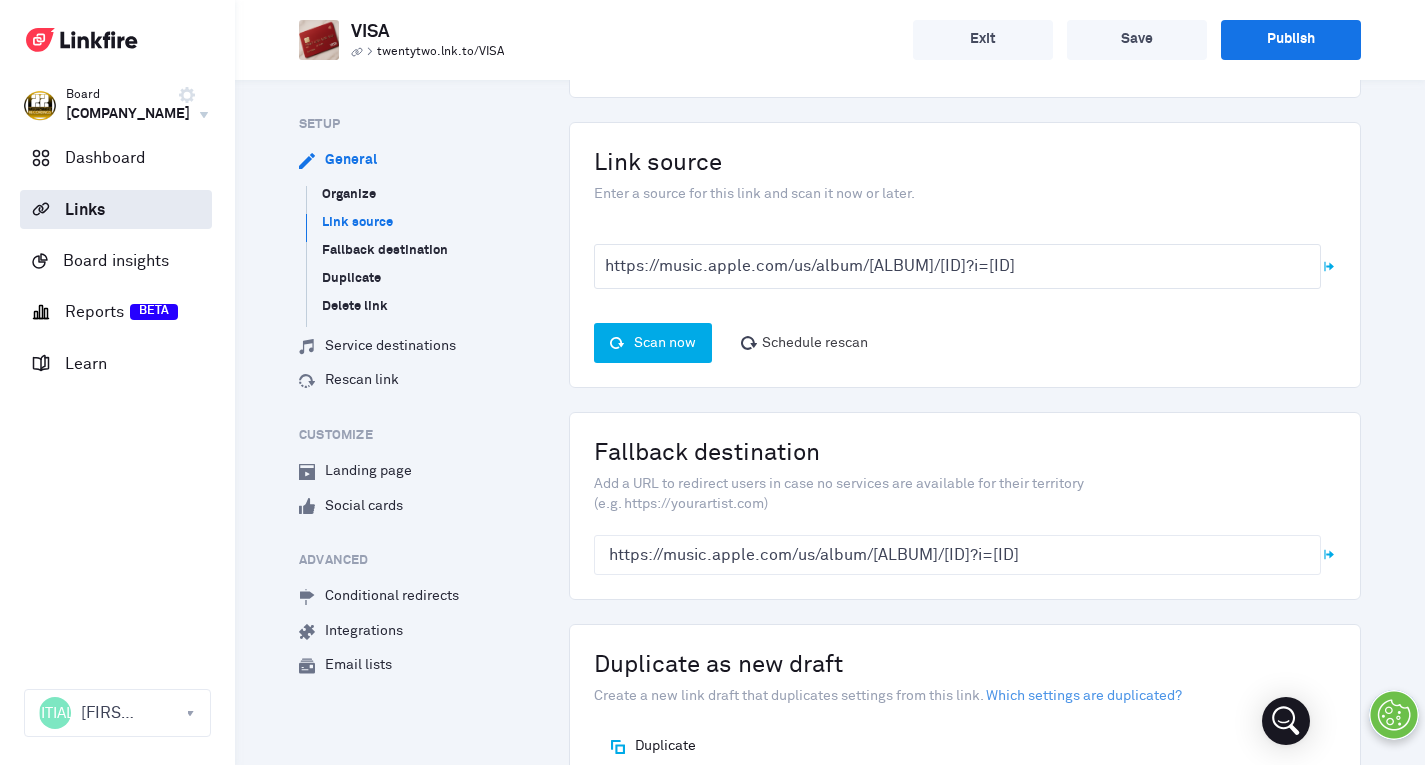 click on "Scan now" at bounding box center [653, 343] 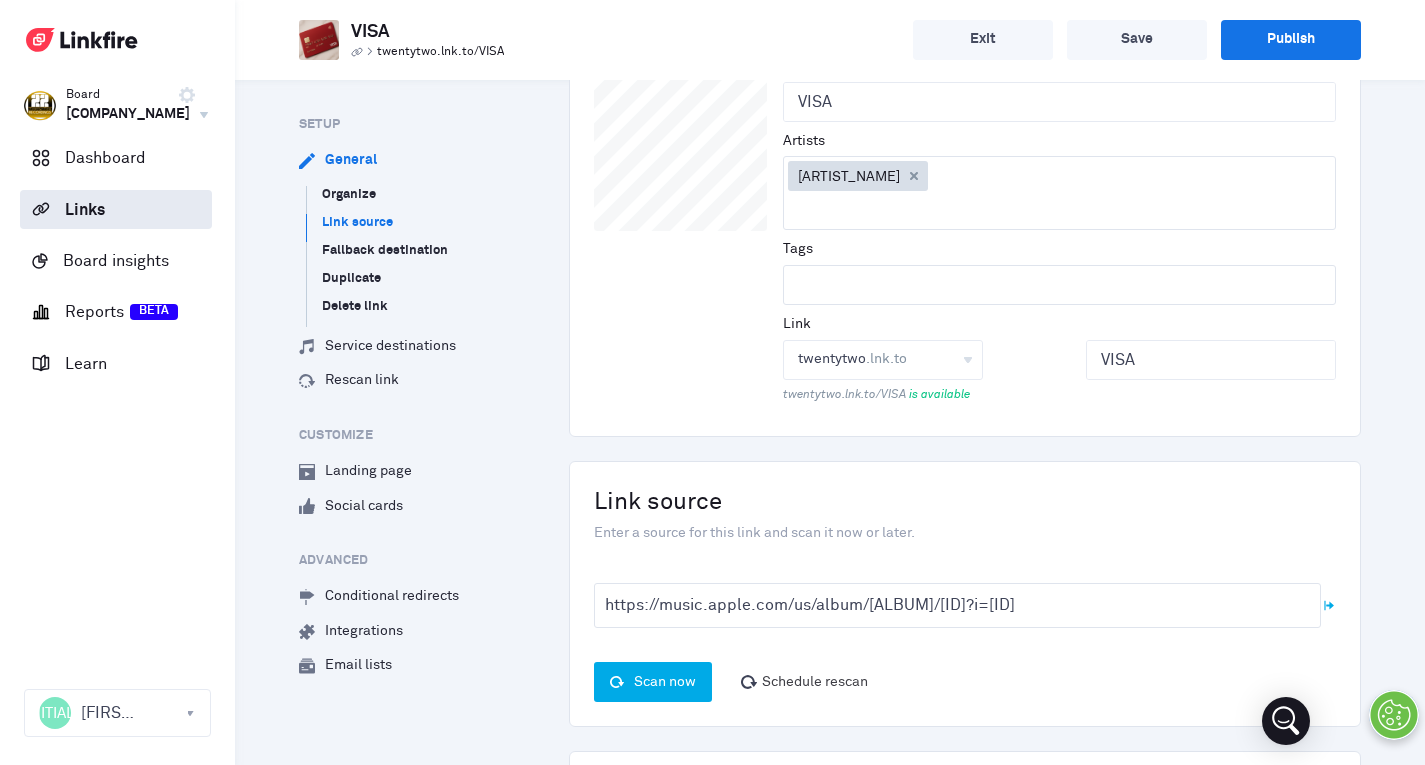 scroll, scrollTop: 0, scrollLeft: 0, axis: both 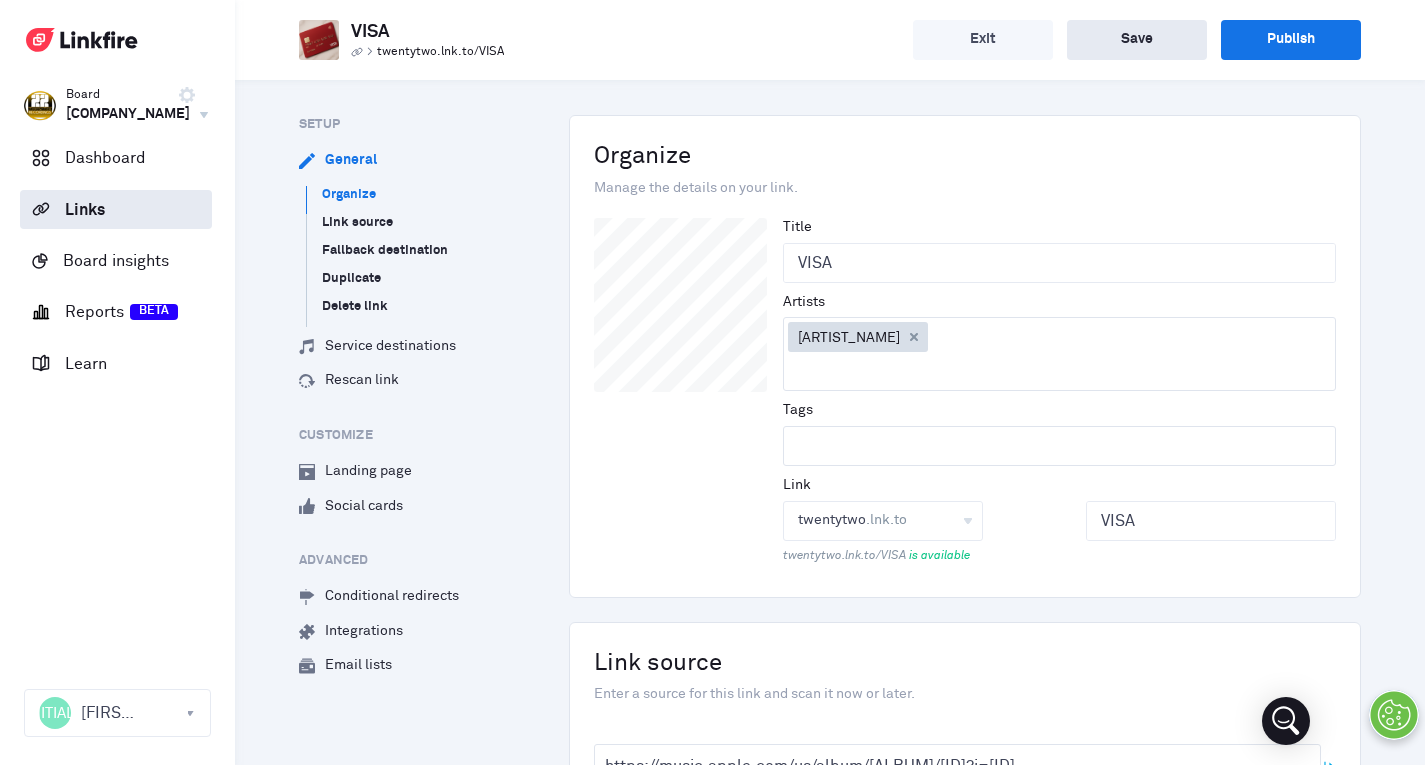 click on "Save" at bounding box center (1137, 40) 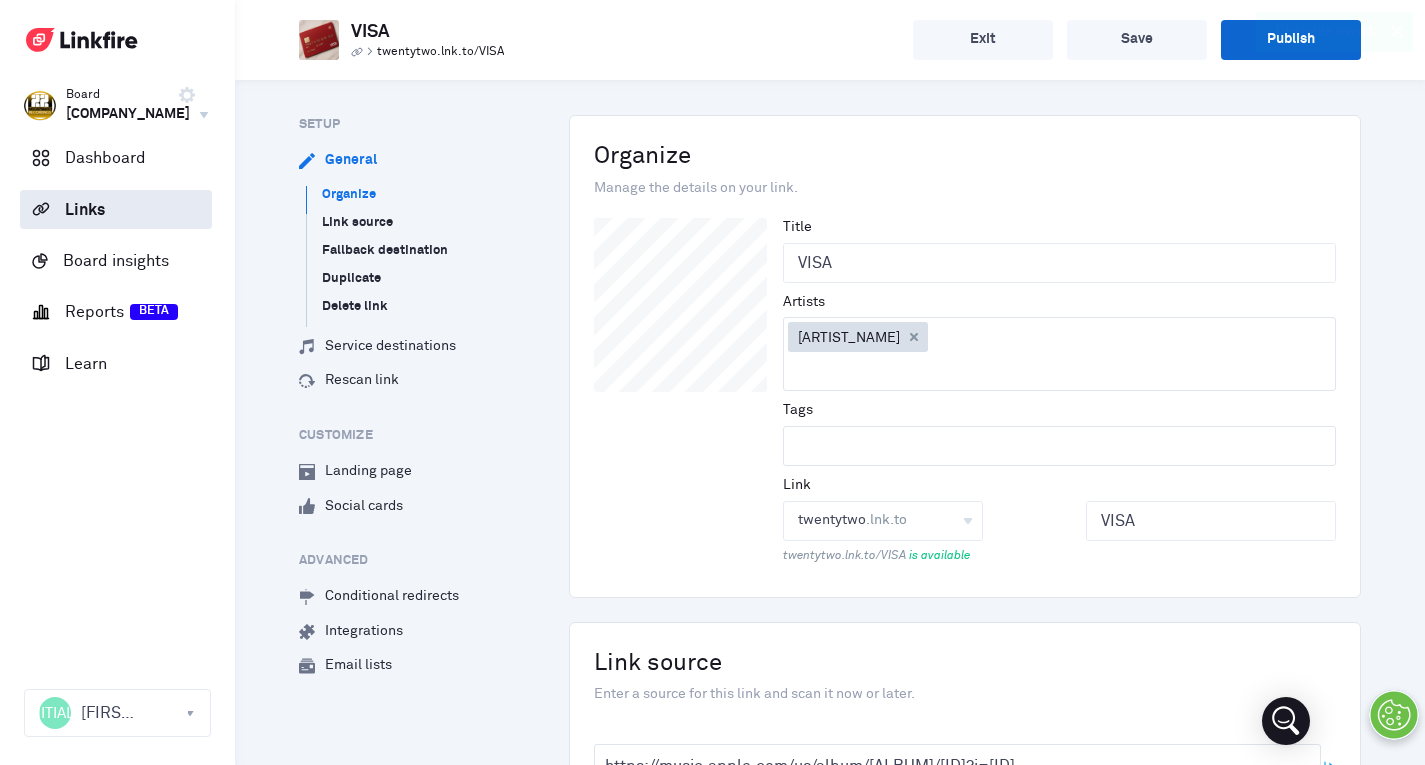 click on "Publish" at bounding box center [1291, 40] 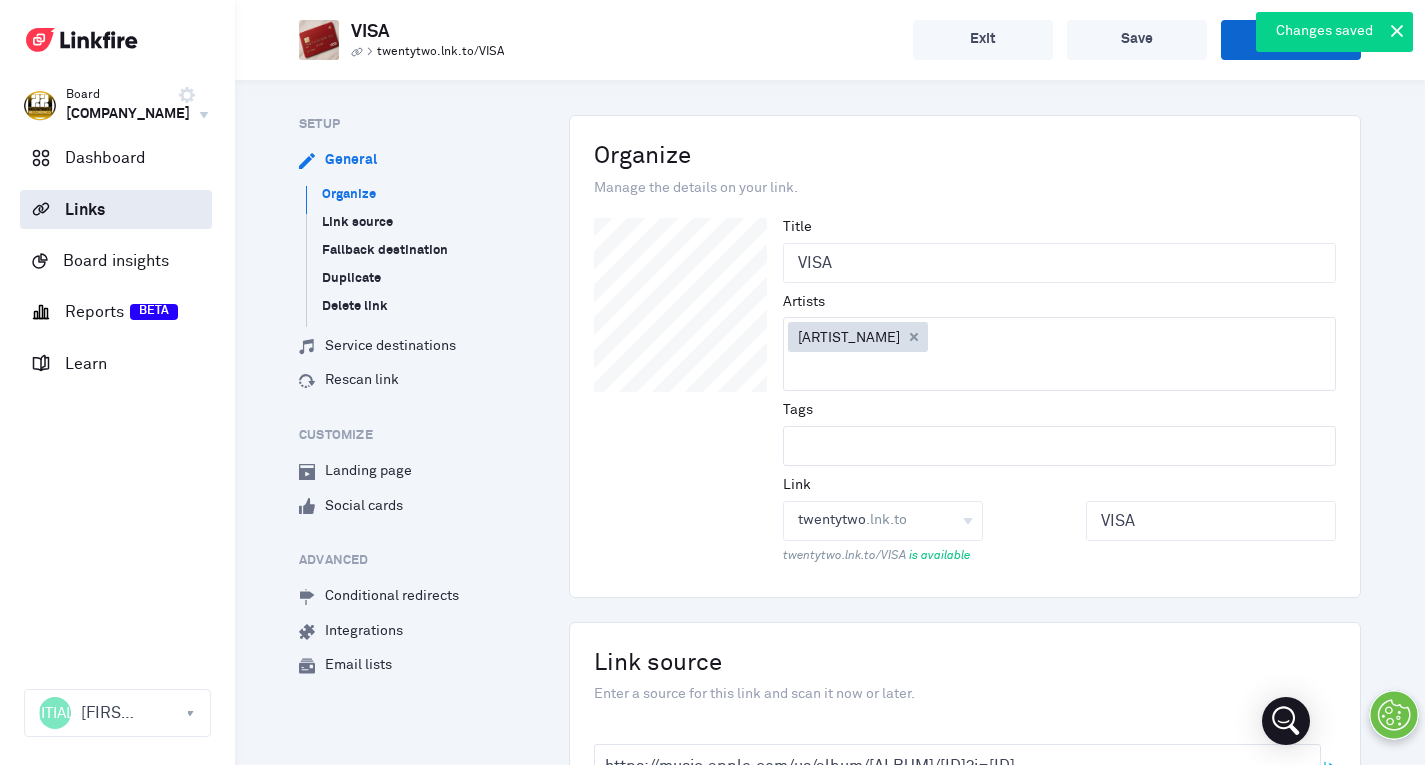 click on "Publish" at bounding box center (1291, 40) 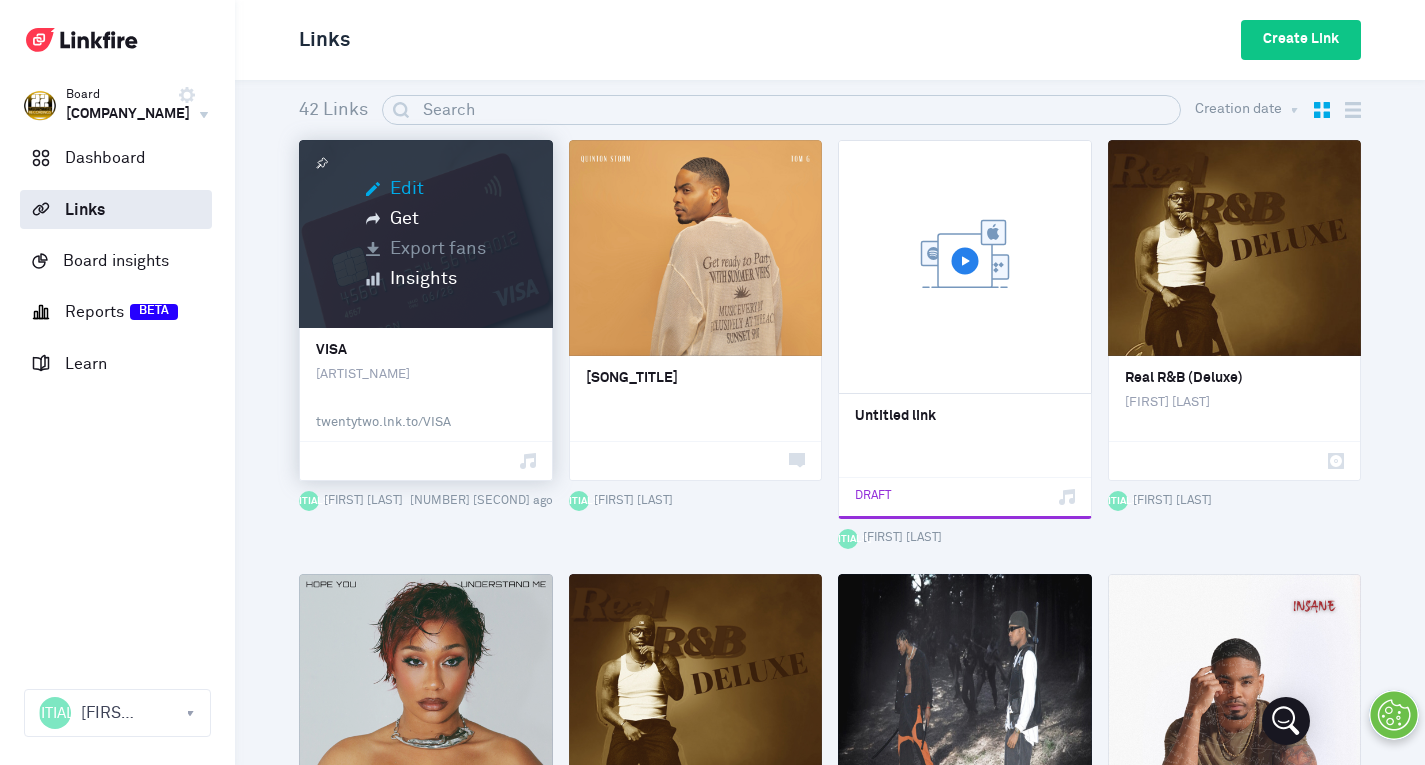 click on "Edit" at bounding box center (426, 189) 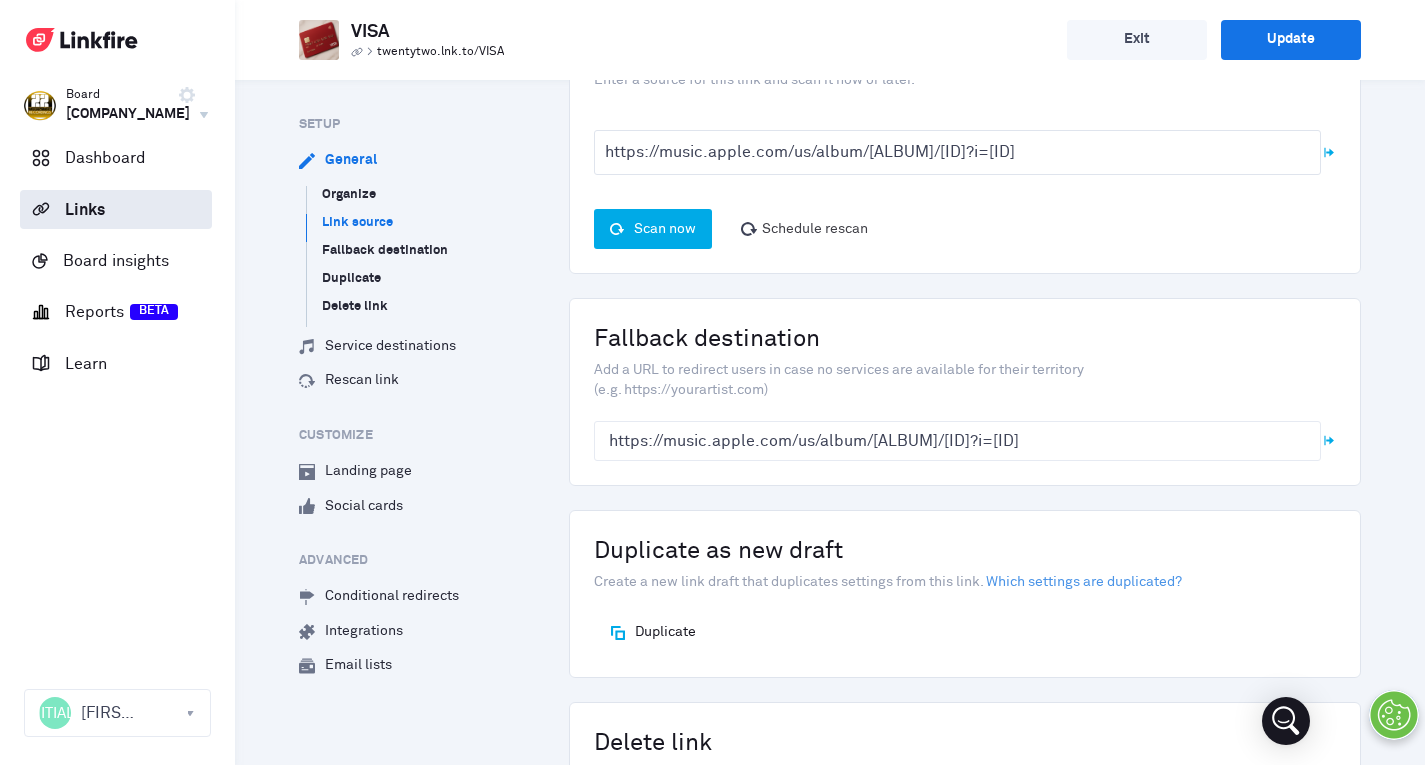 scroll, scrollTop: 443, scrollLeft: 0, axis: vertical 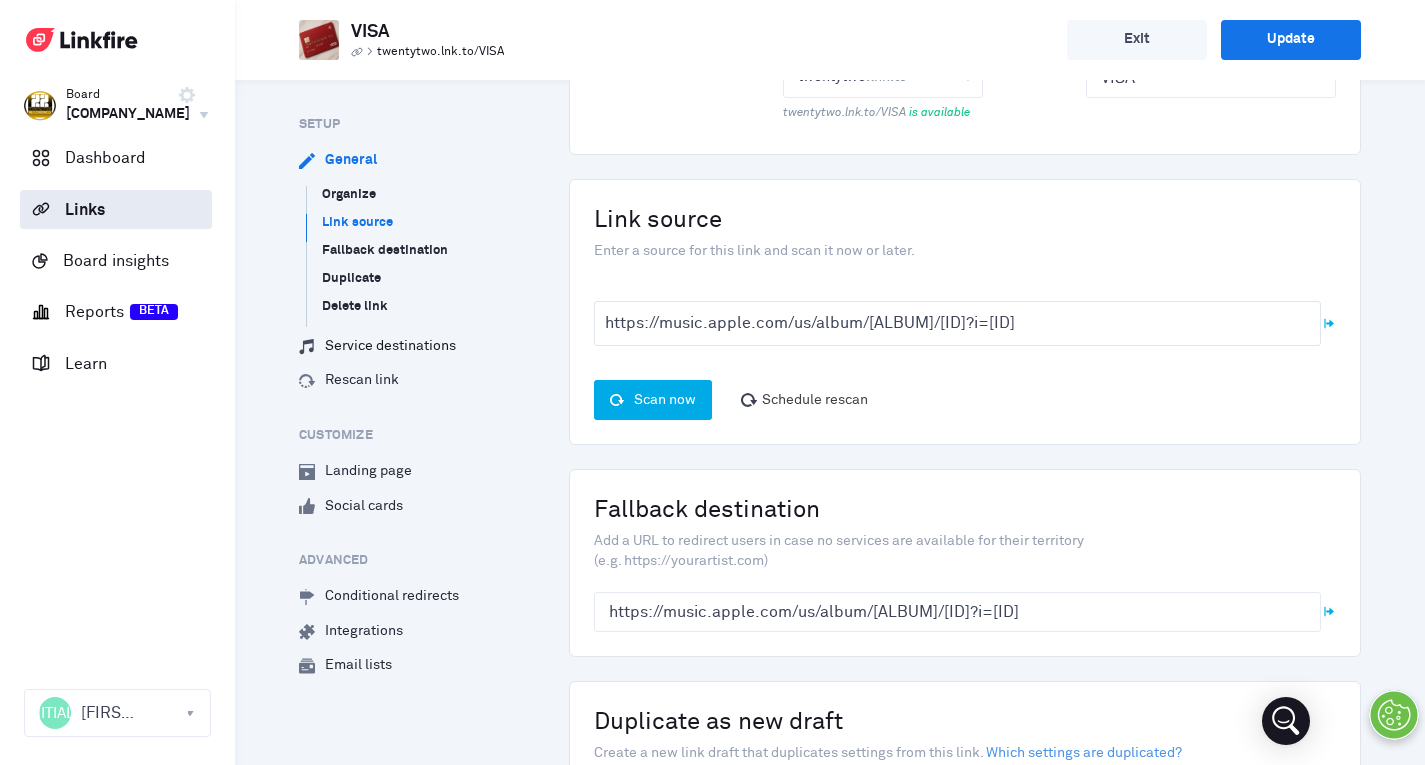 click on "Service destinations" at bounding box center [377, 347] 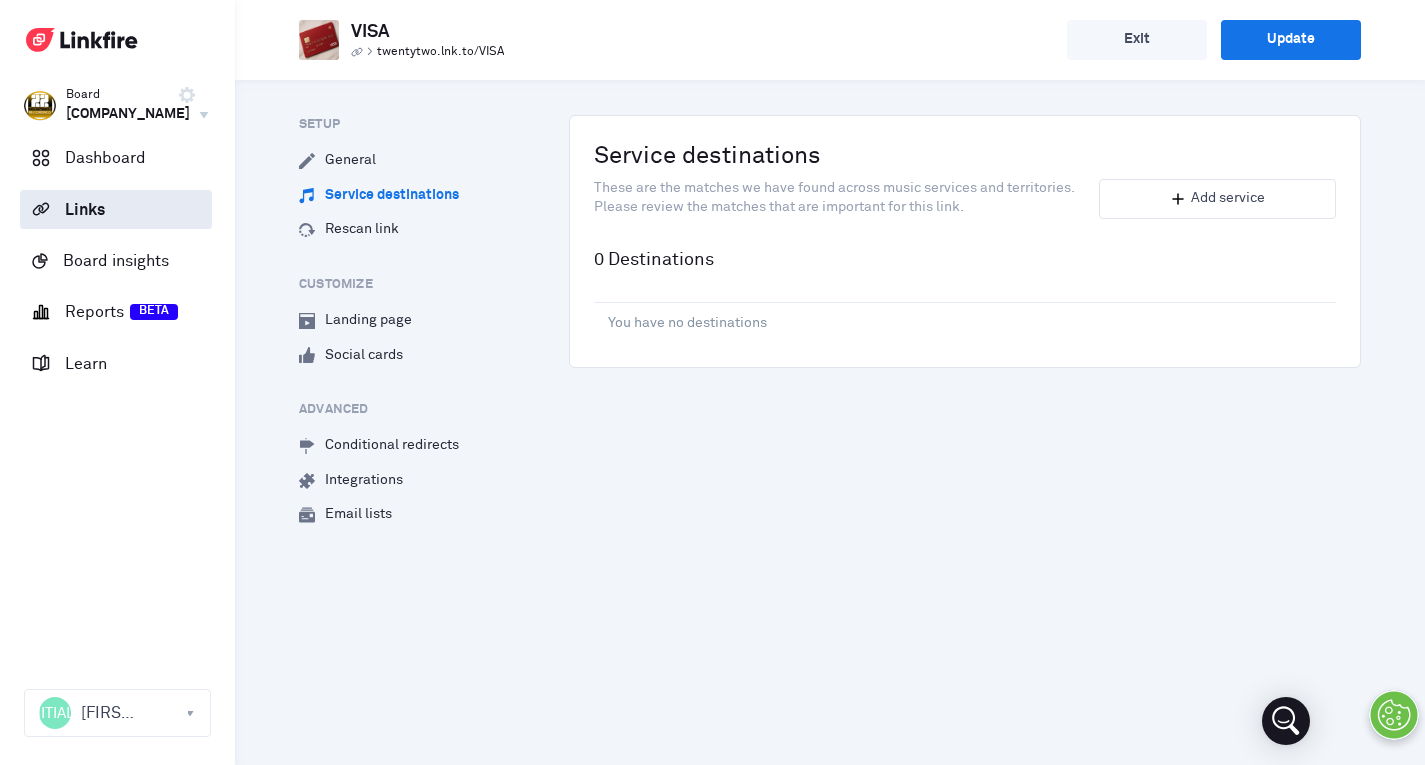 scroll, scrollTop: 0, scrollLeft: 0, axis: both 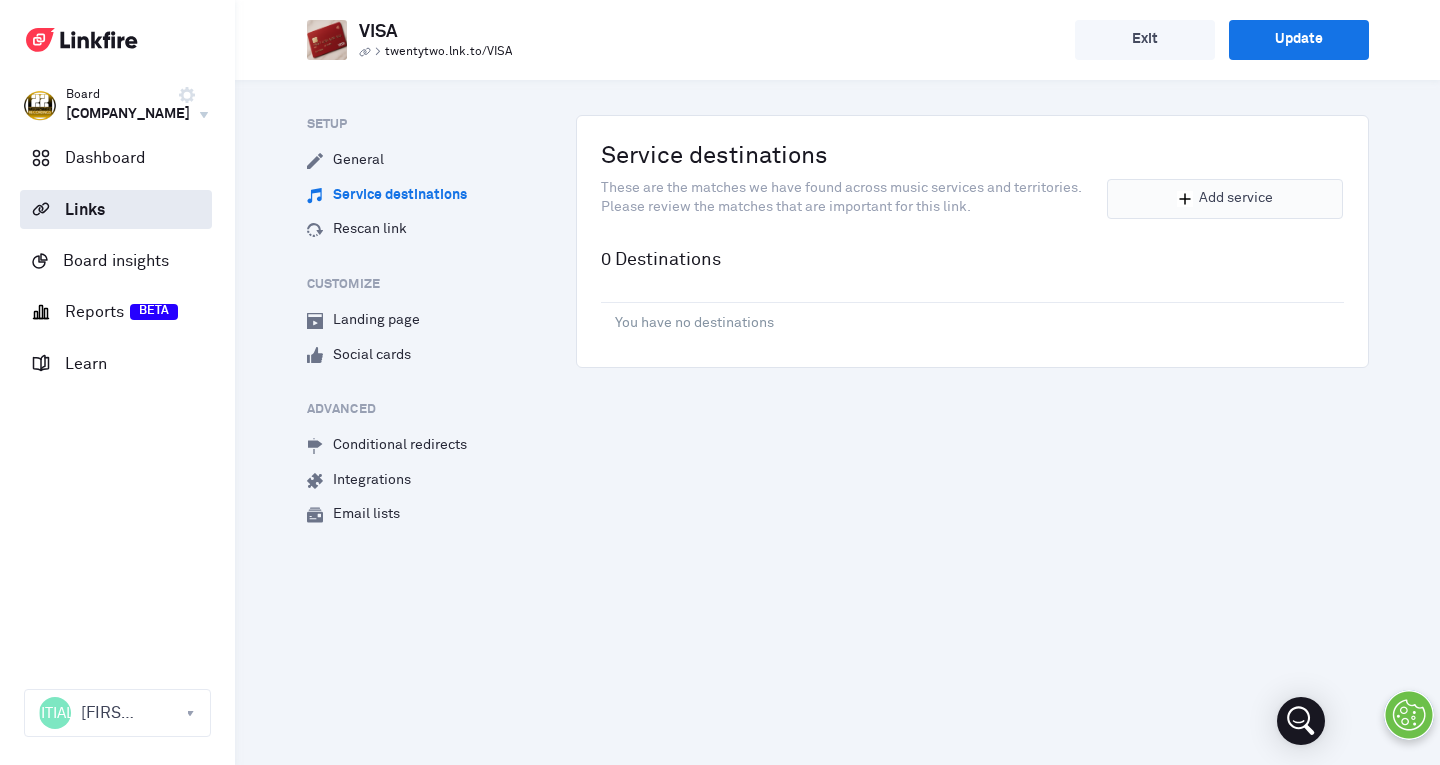 click on "Add service" at bounding box center [1225, 199] 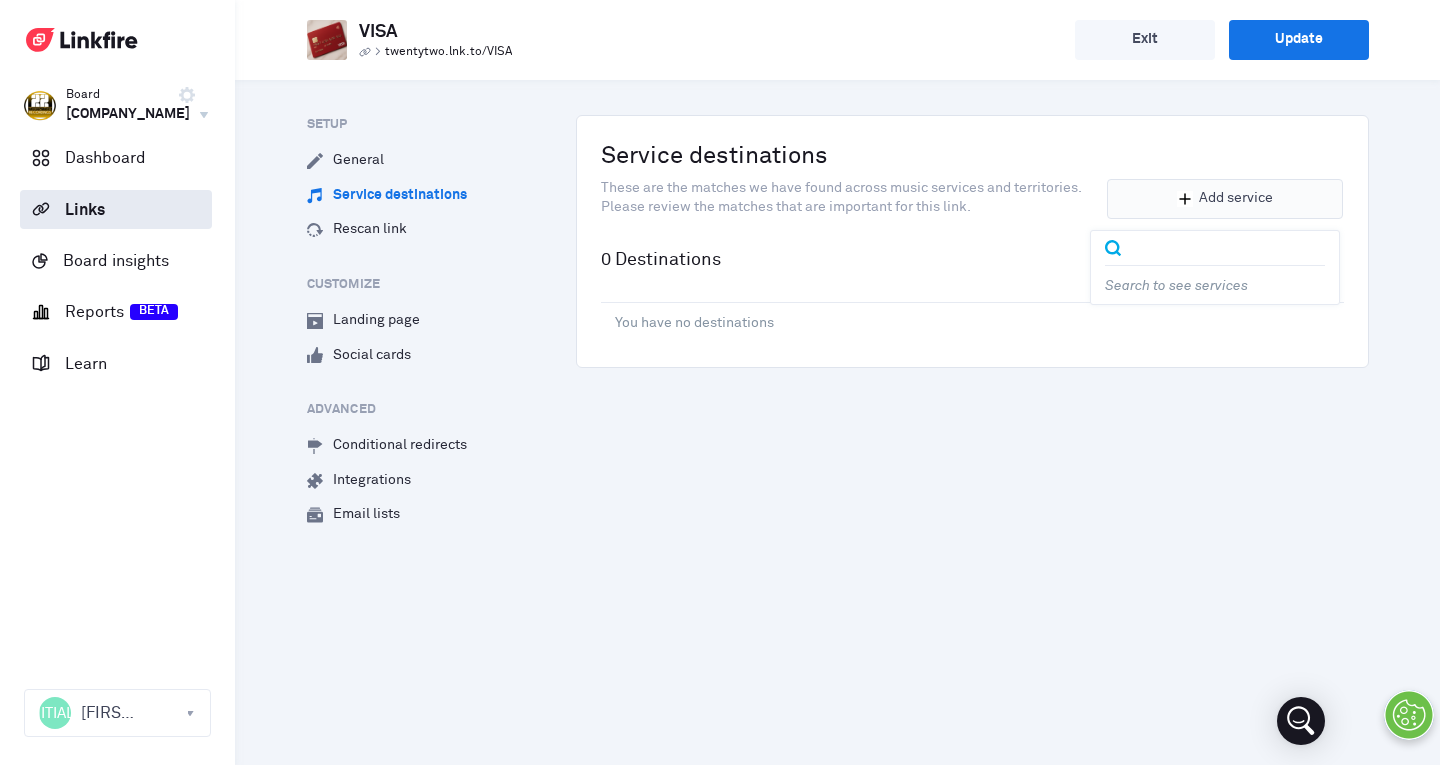 click at bounding box center [1228, 247] 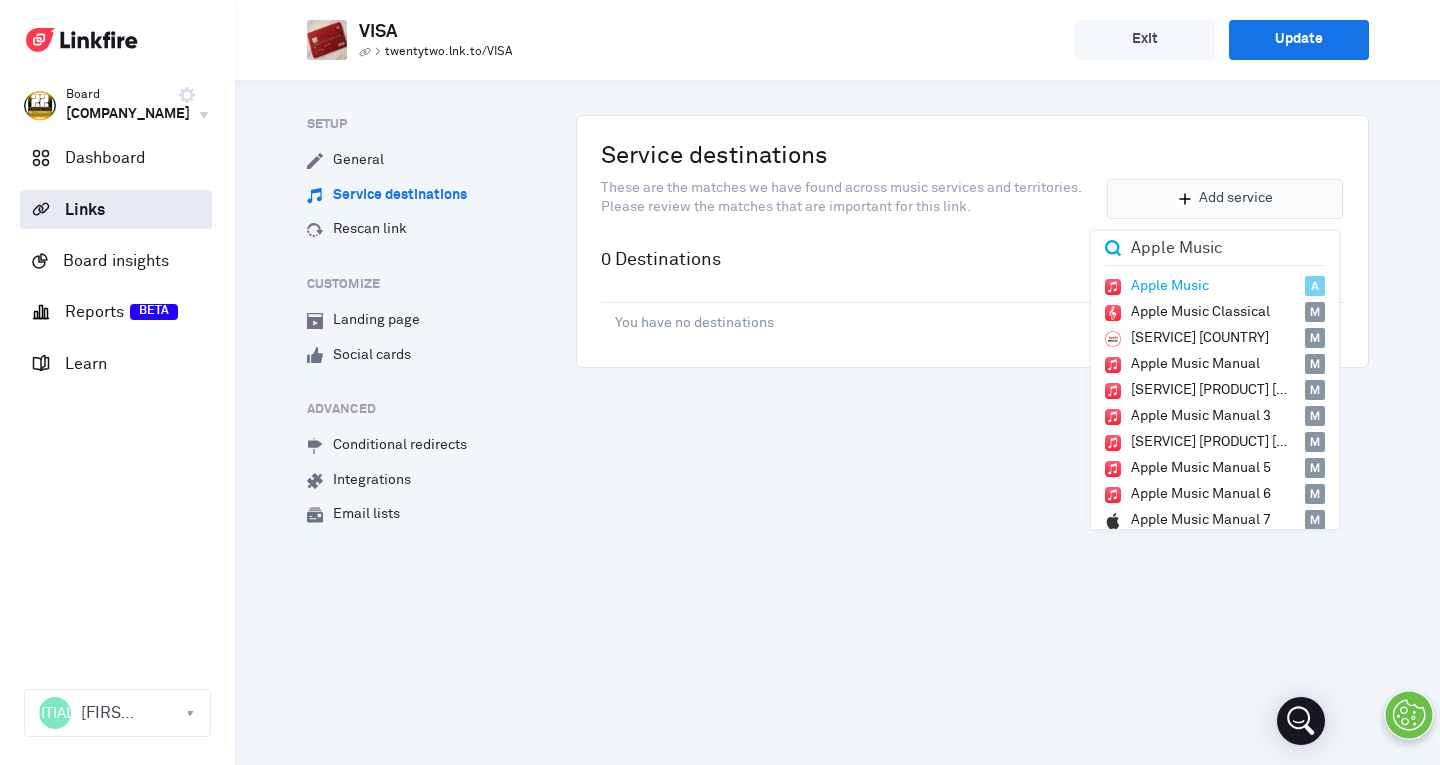 type on "Apple Music" 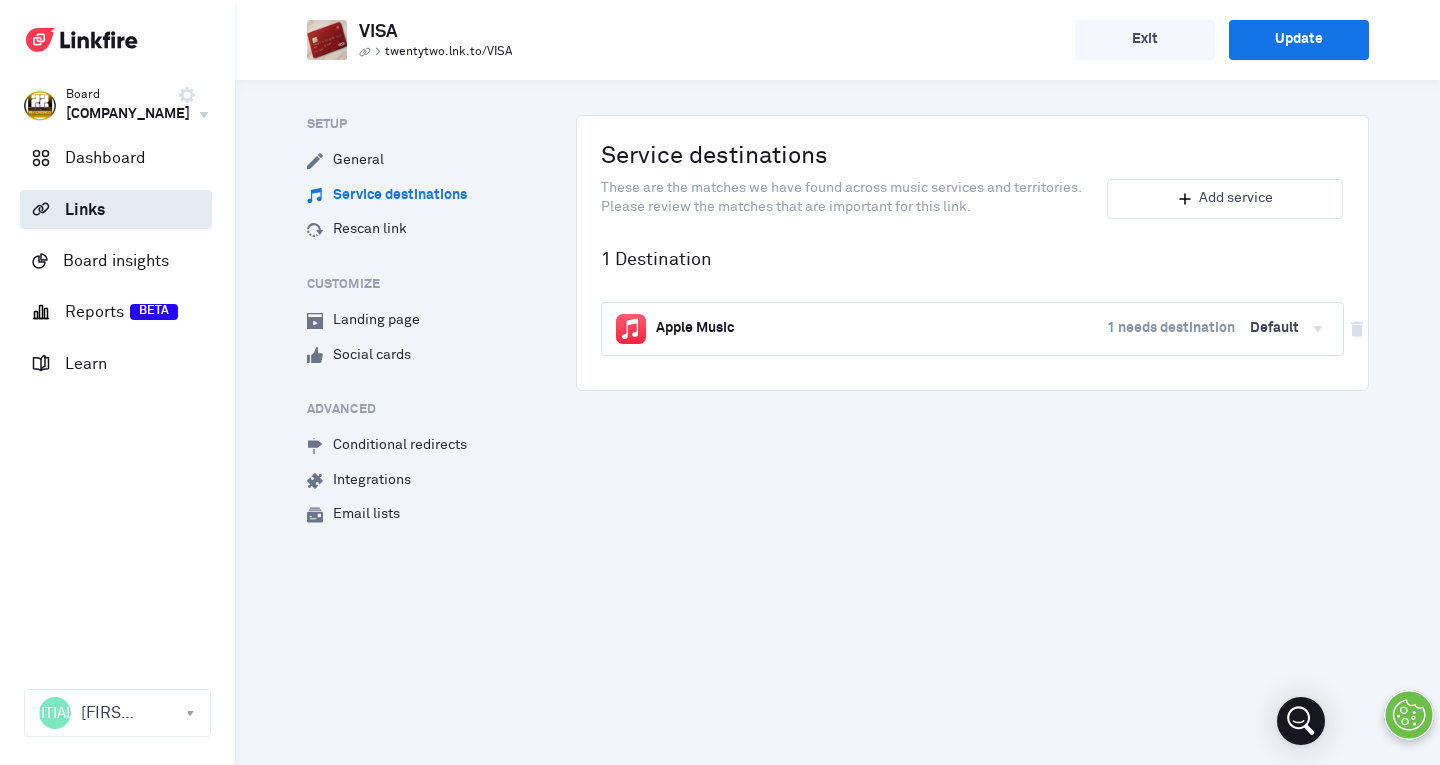 click on "1 needs destination" at bounding box center [1171, 329] 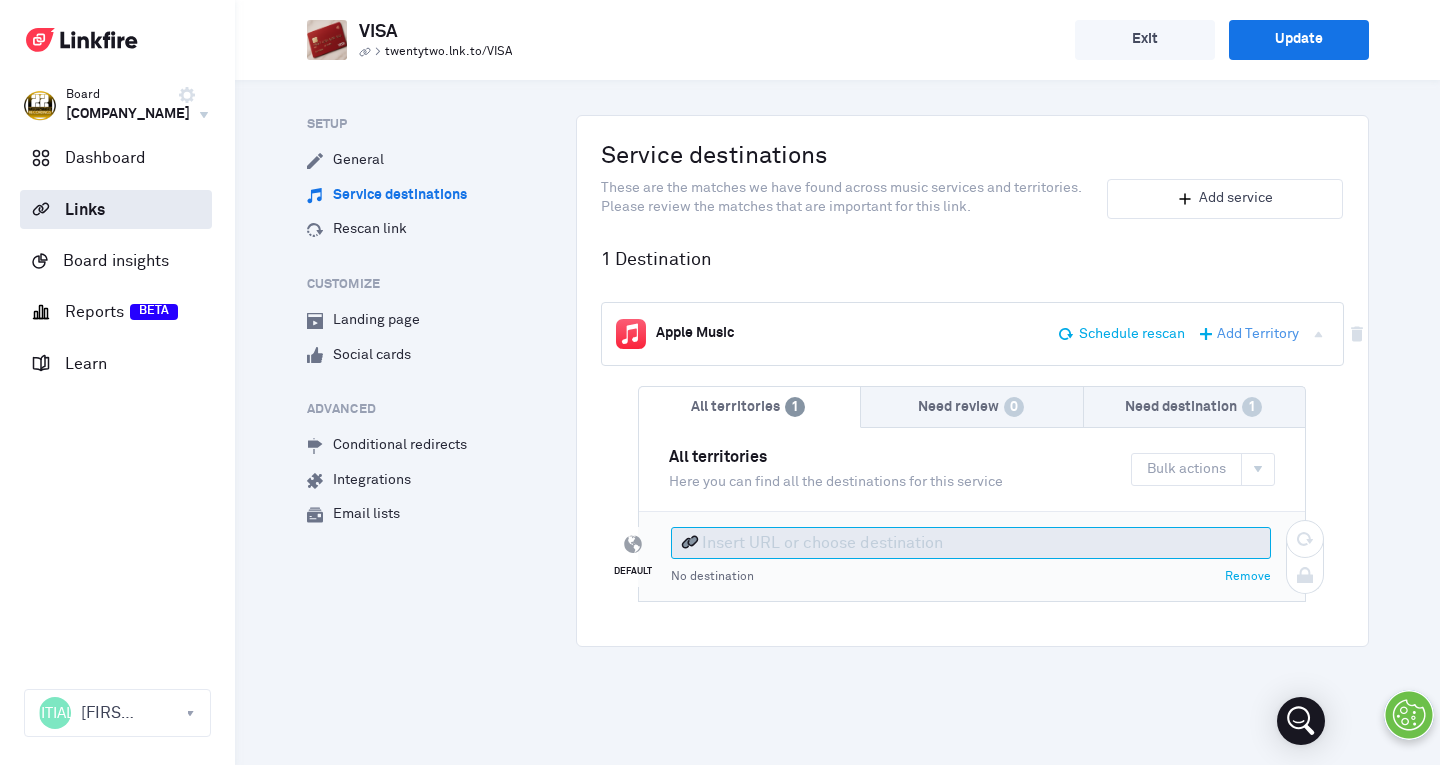 click at bounding box center [971, 543] 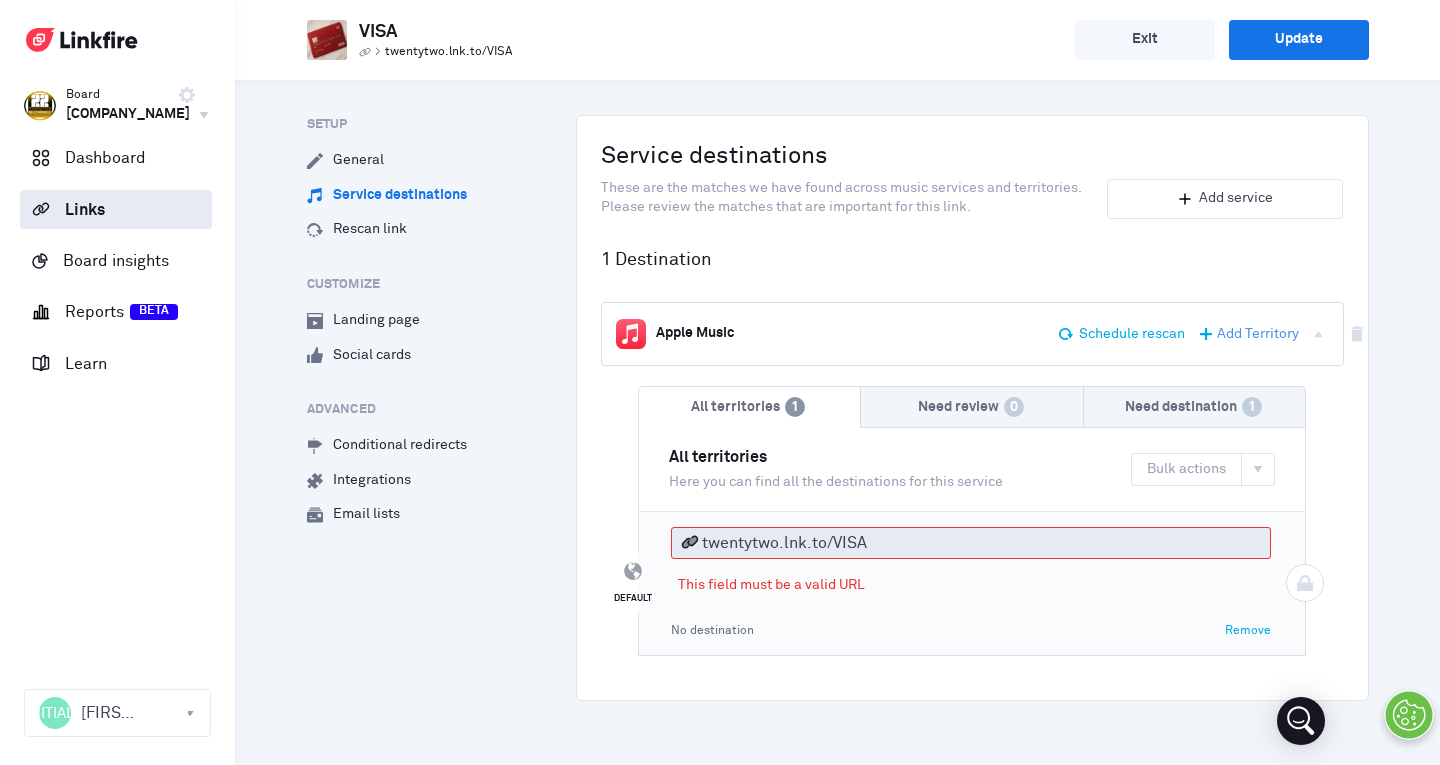click on "twentytwo.lnk.to/[SERVICE]
This field must be a valid URL
No destination
Remove" at bounding box center (971, 583) 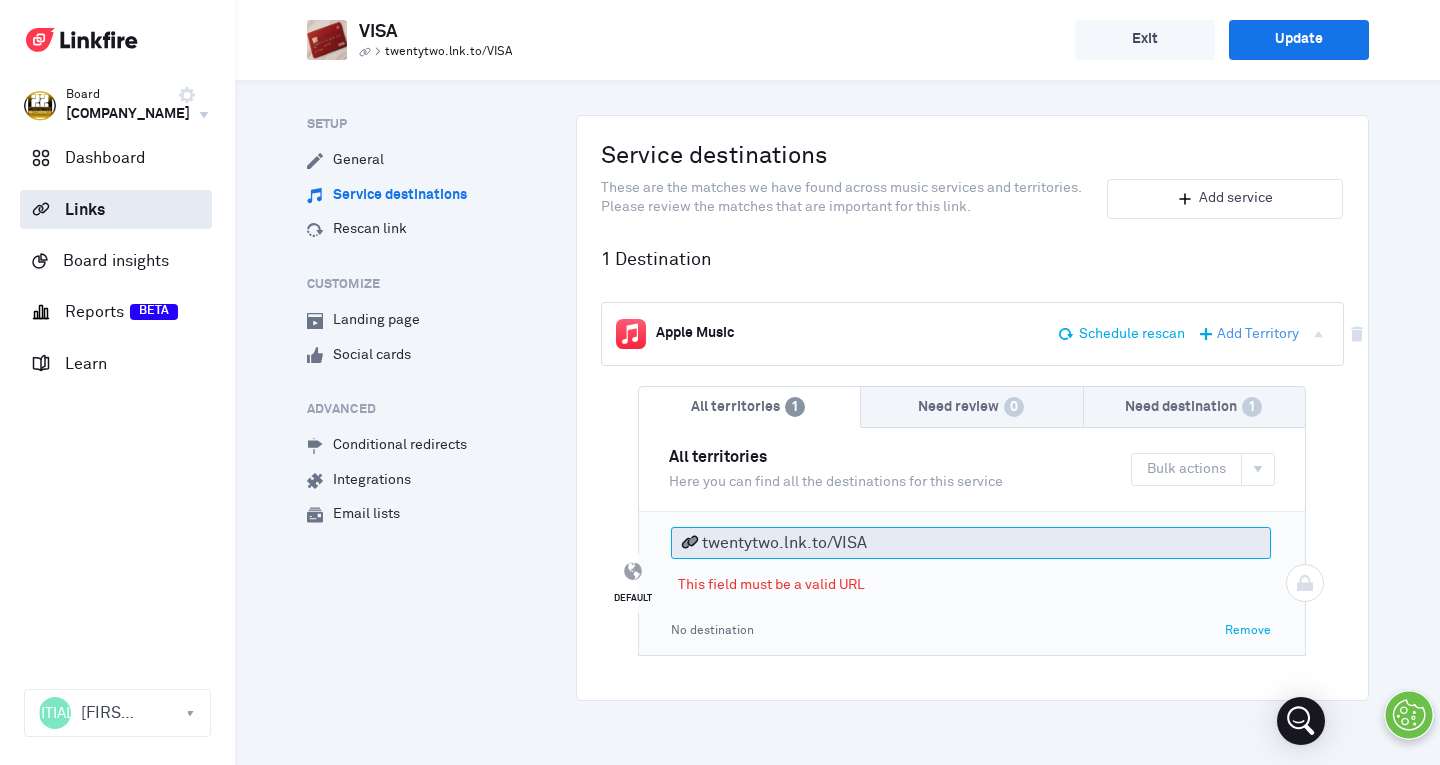 click on "twentytwo.lnk.to/VISA" at bounding box center (971, 543) 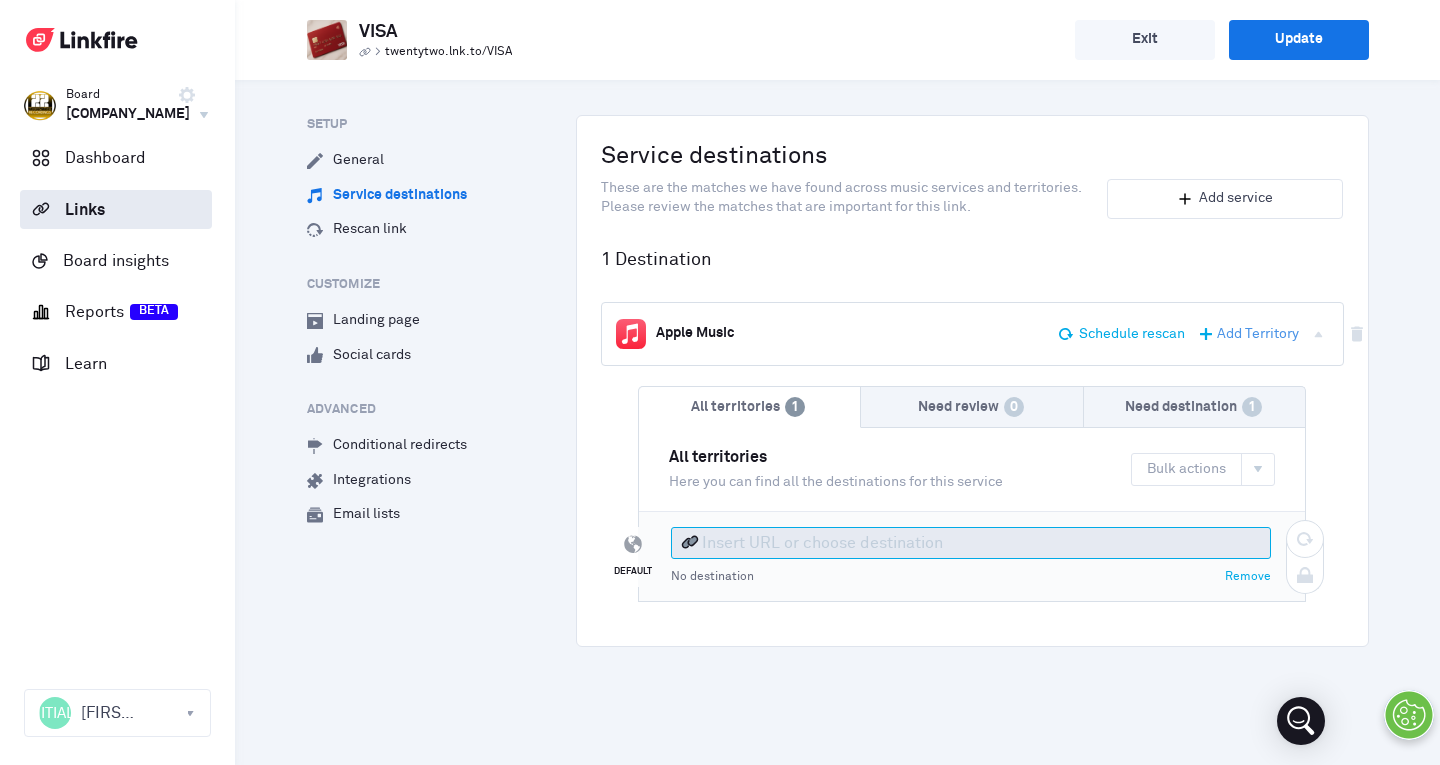 paste on "https://music.apple.com/us/album/[ALBUM]/[ID]?i=[ID]" 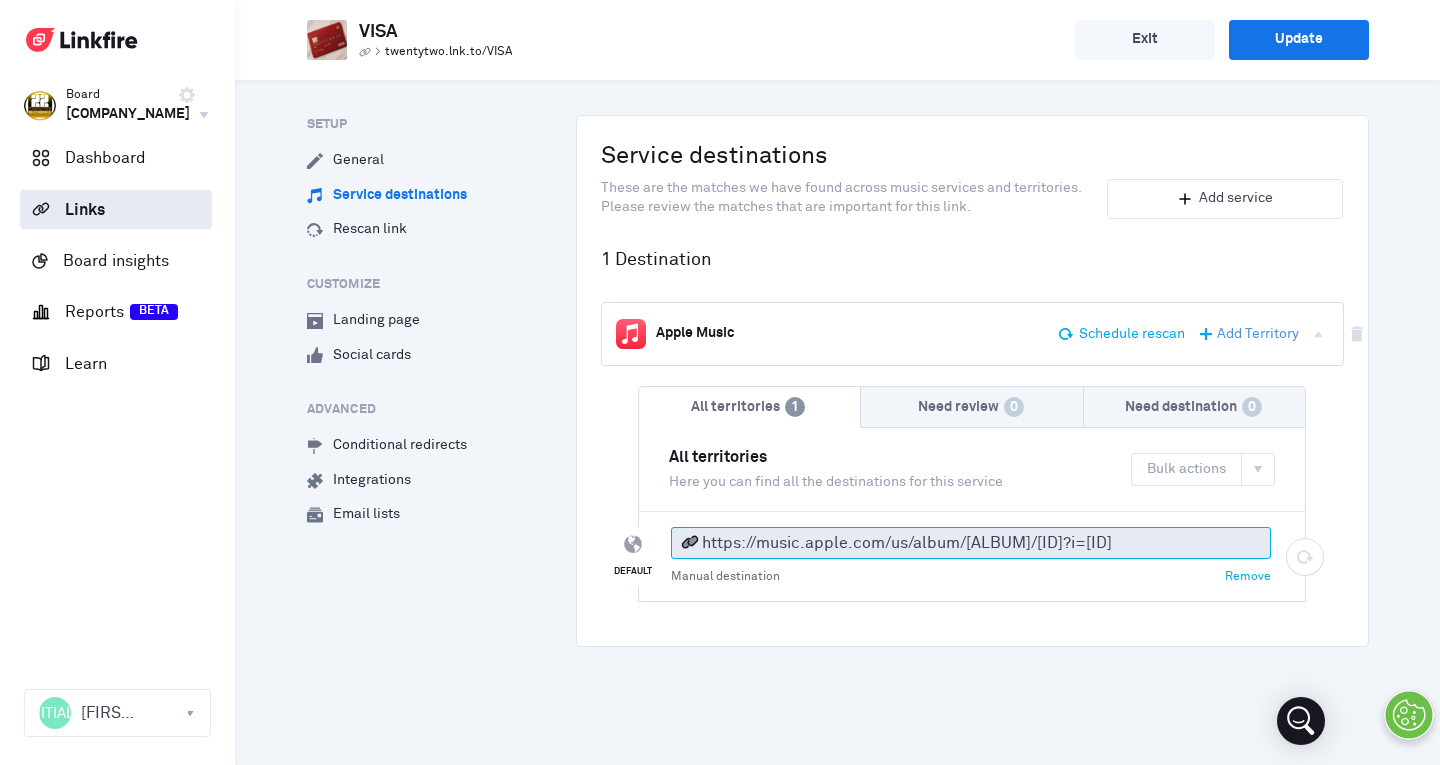type on "https://music.apple.com/us/album/[ALBUM]/[ID]?i=[ID]" 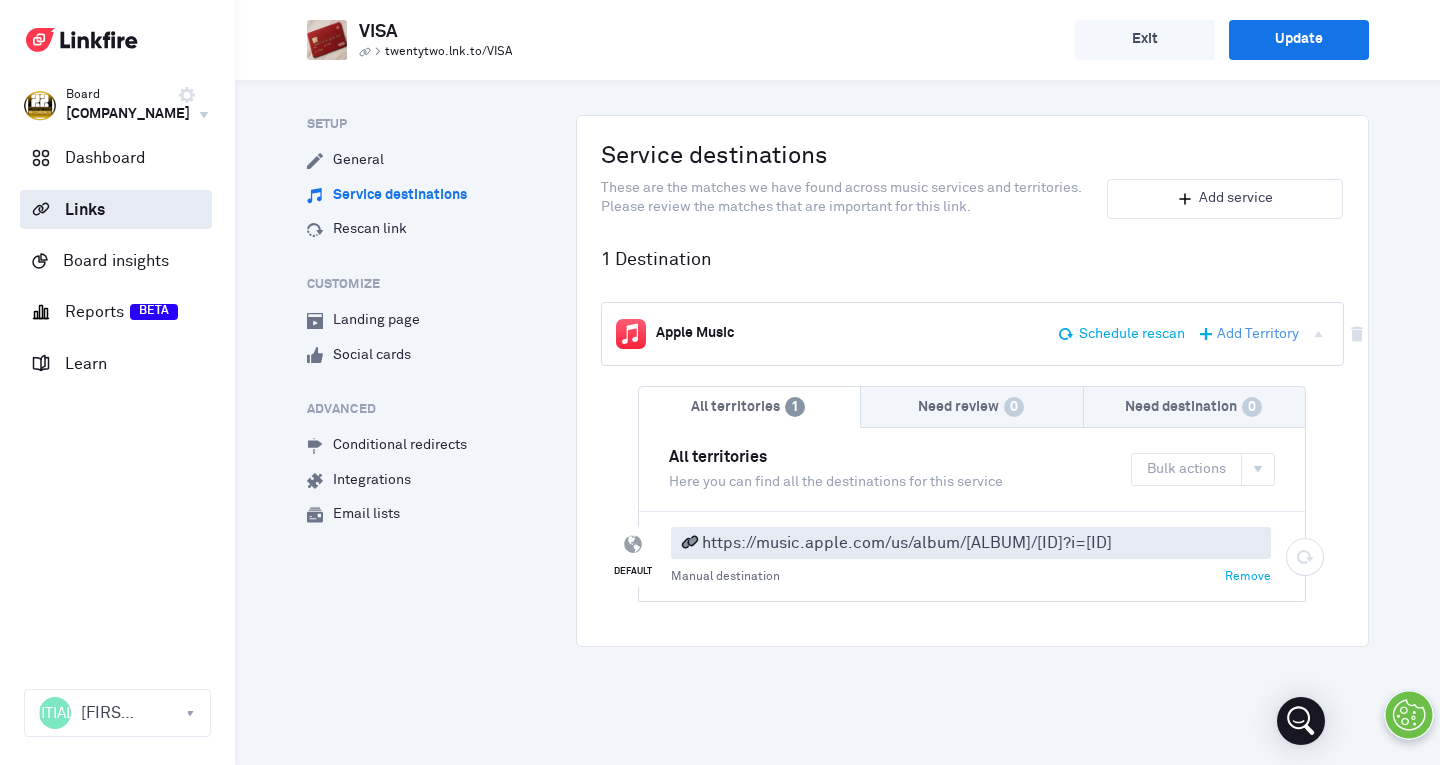 click on "Service destinations
These are the matches we have found across music services and territories. Please review the matches that are important for this link.
Add service
Search to see services
1 Destination
AM
Apple Music
Schedule rescan
Add Territory
All territories" at bounding box center [972, 393] 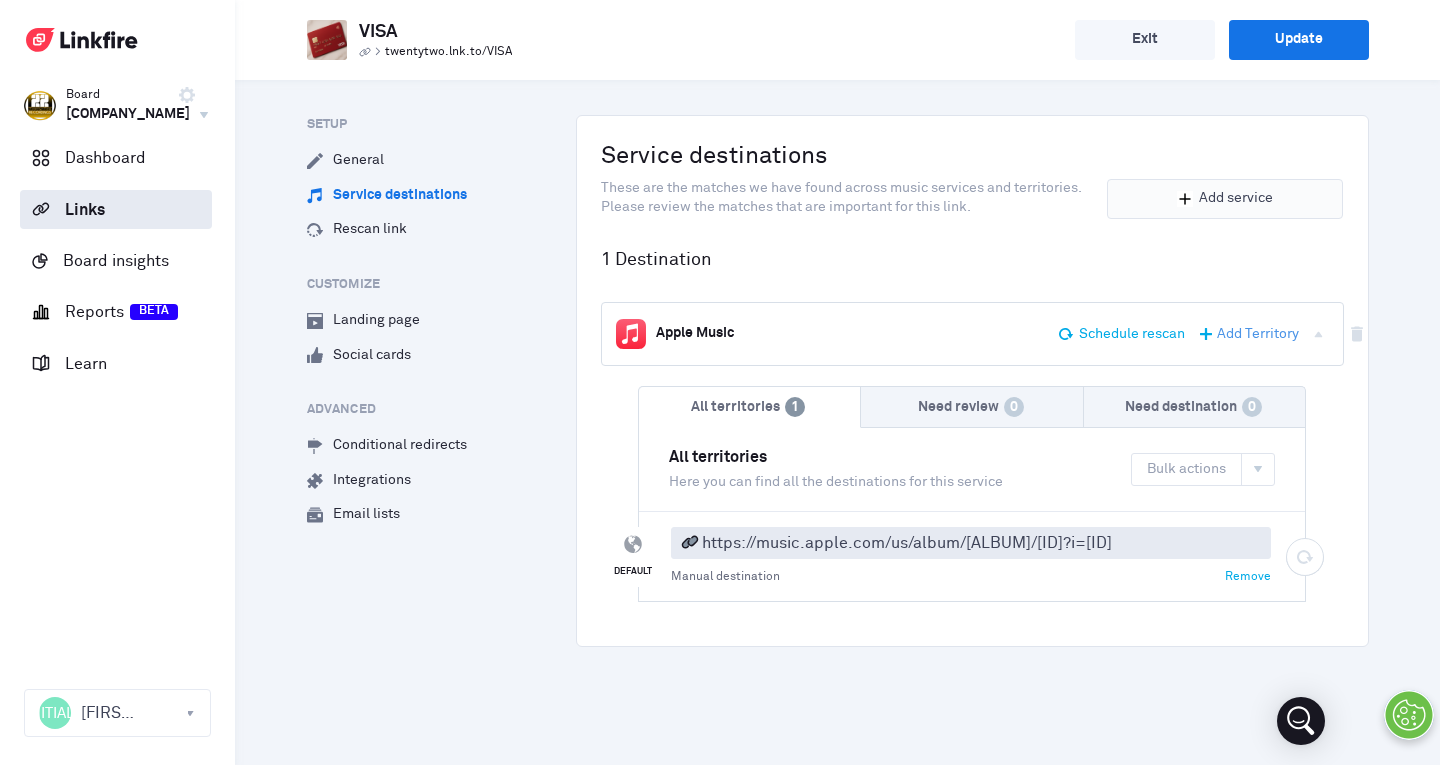 click on "Add service" at bounding box center [1236, 199] 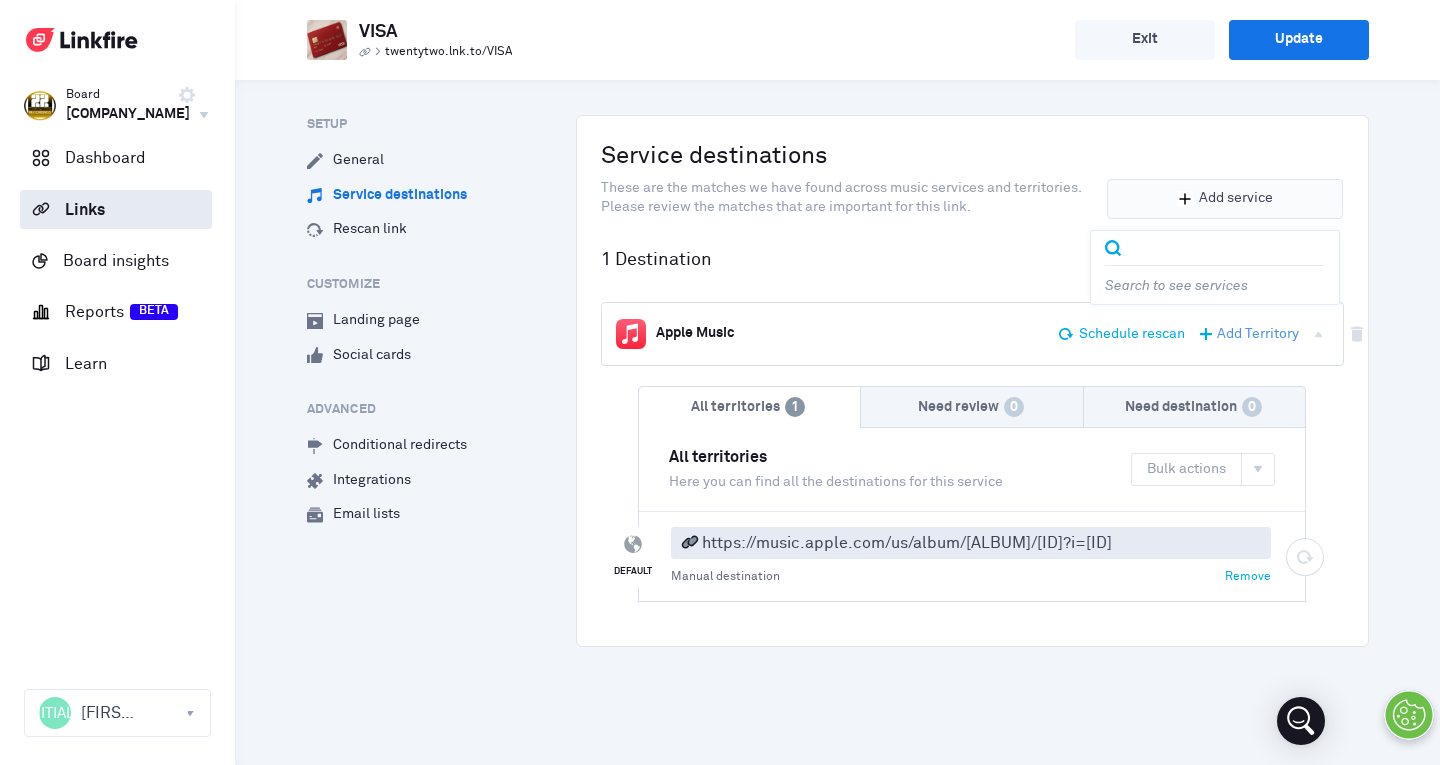 click at bounding box center (1228, 247) 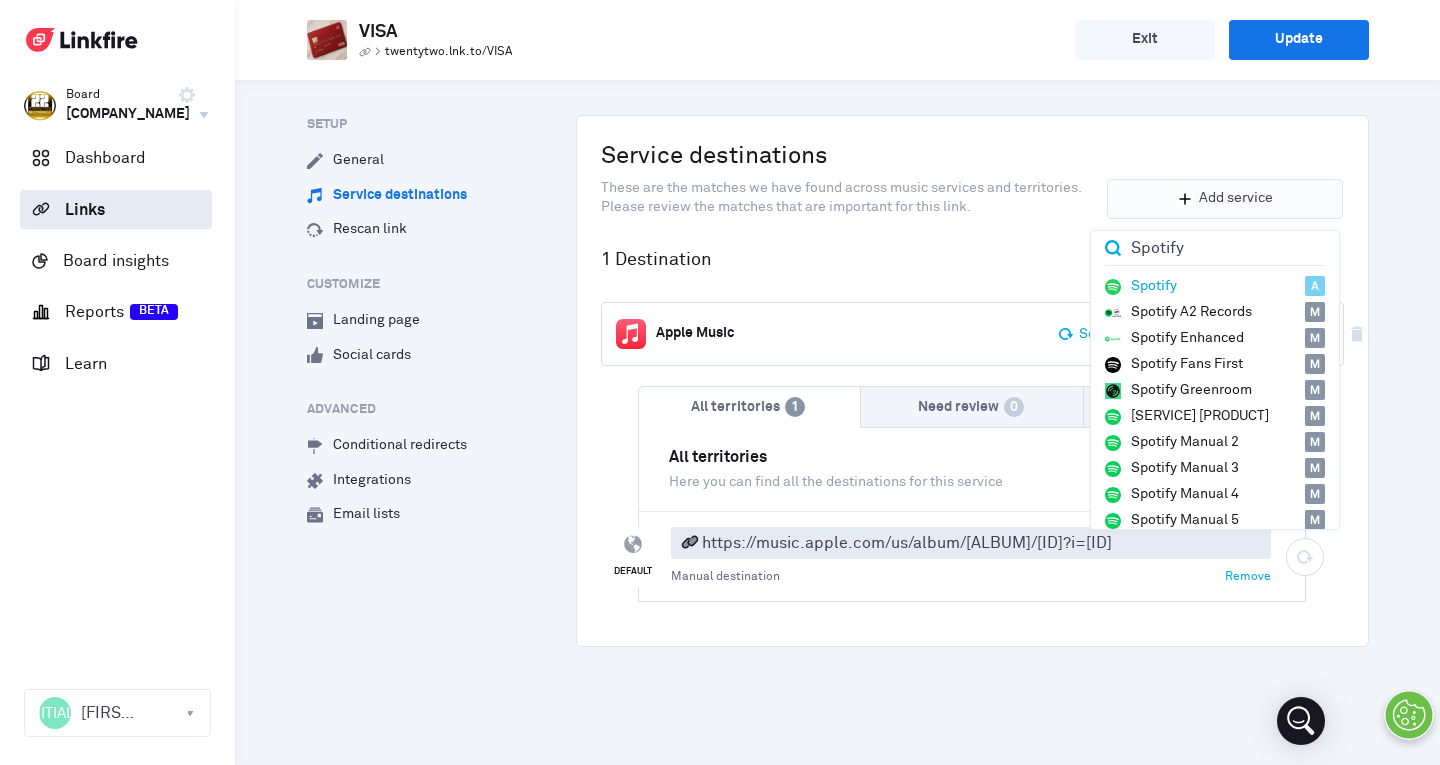 type on "Spotify" 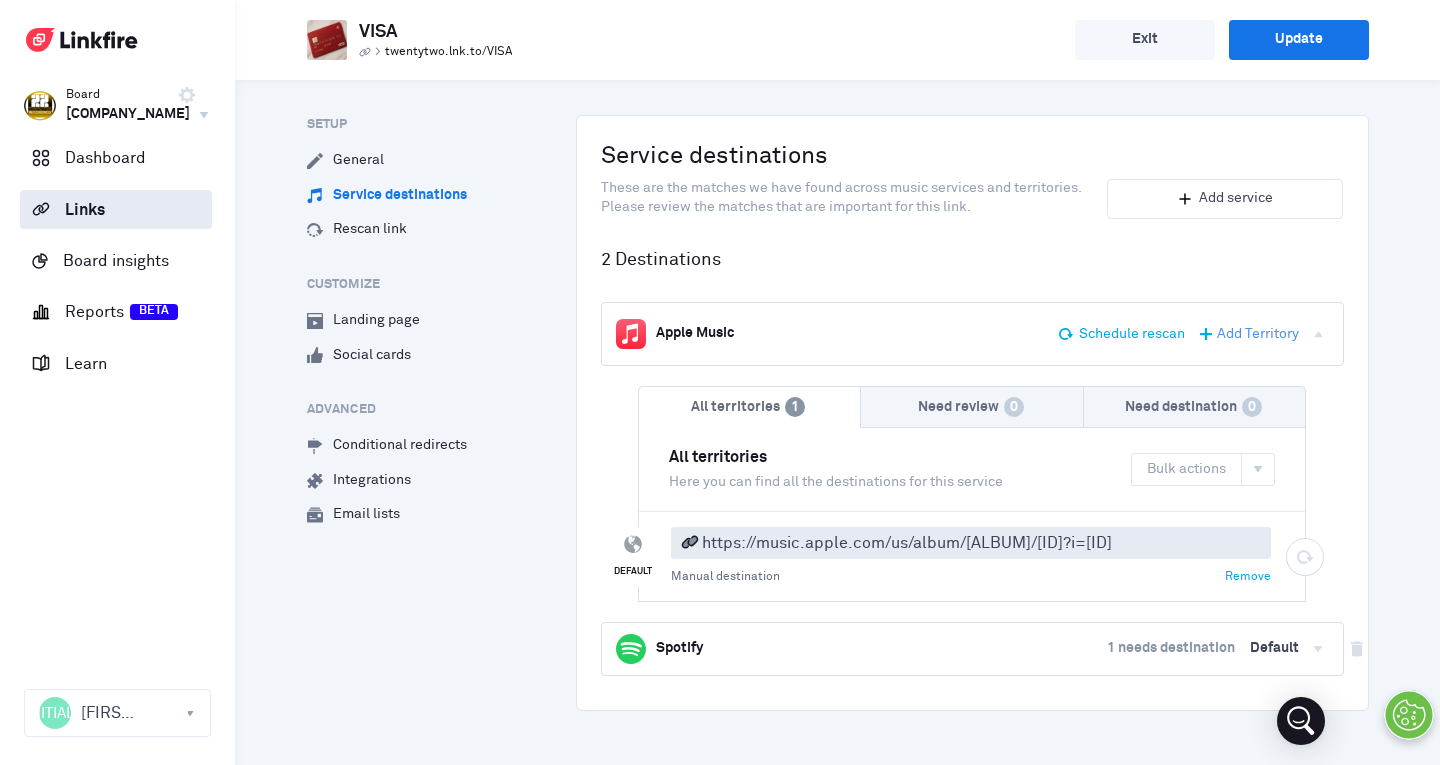 click on "1 needs destination" at bounding box center [1171, 649] 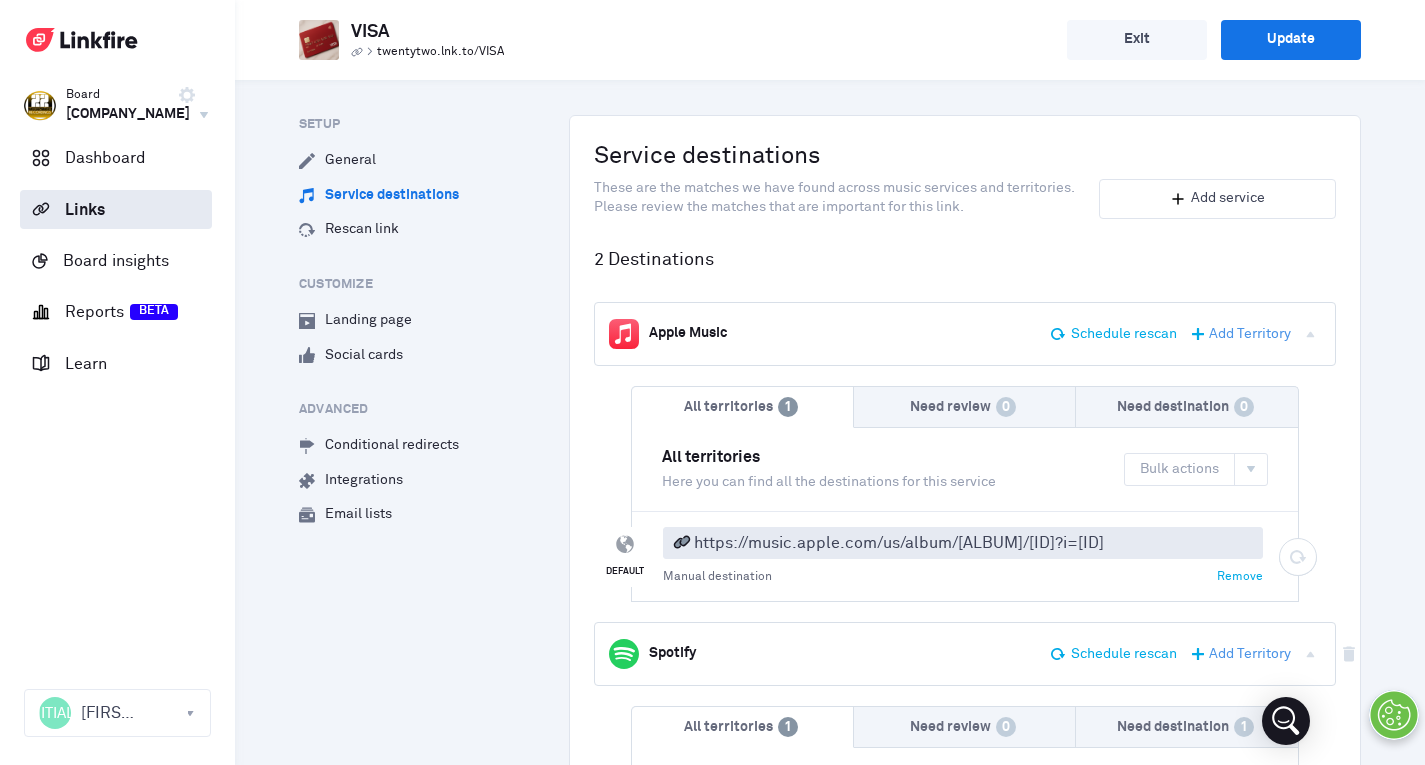 scroll, scrollTop: 240, scrollLeft: 0, axis: vertical 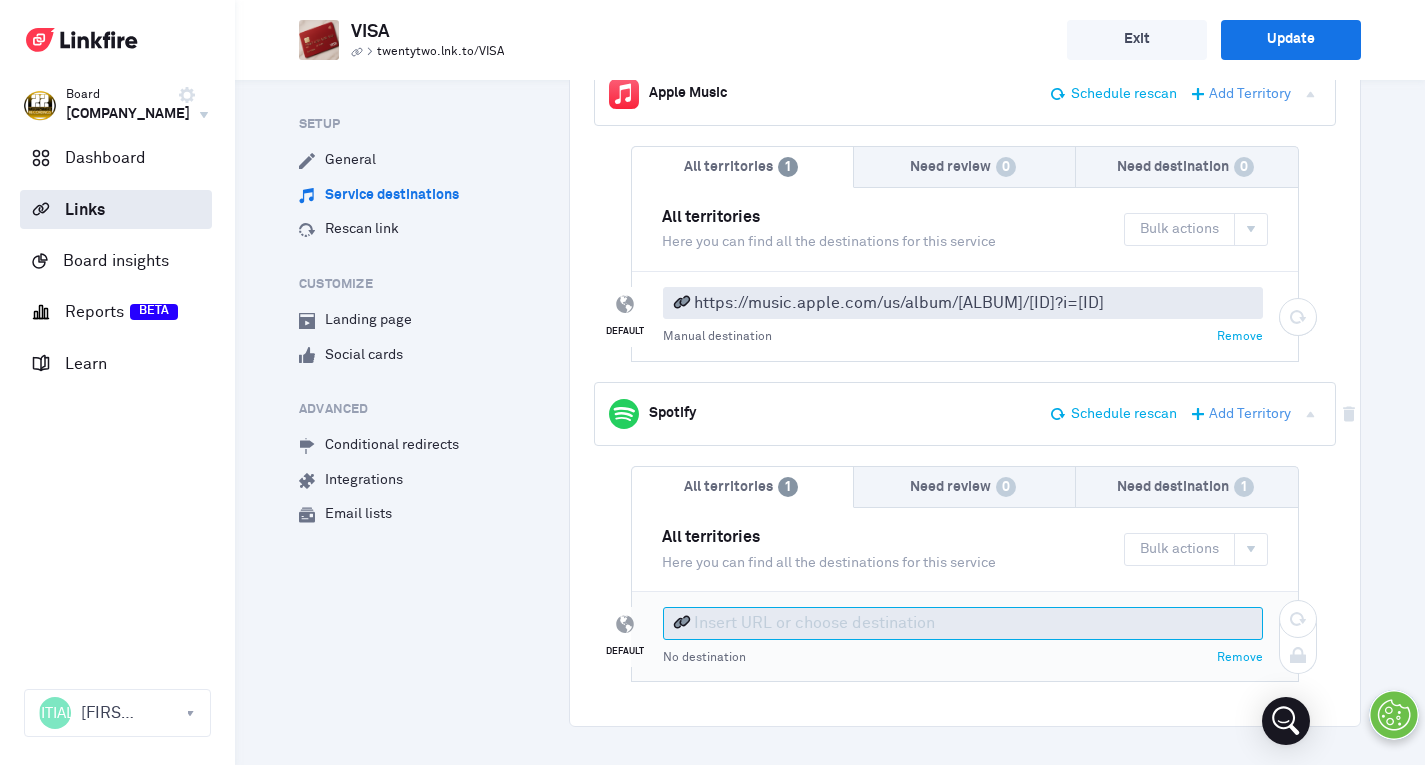 click at bounding box center (963, 623) 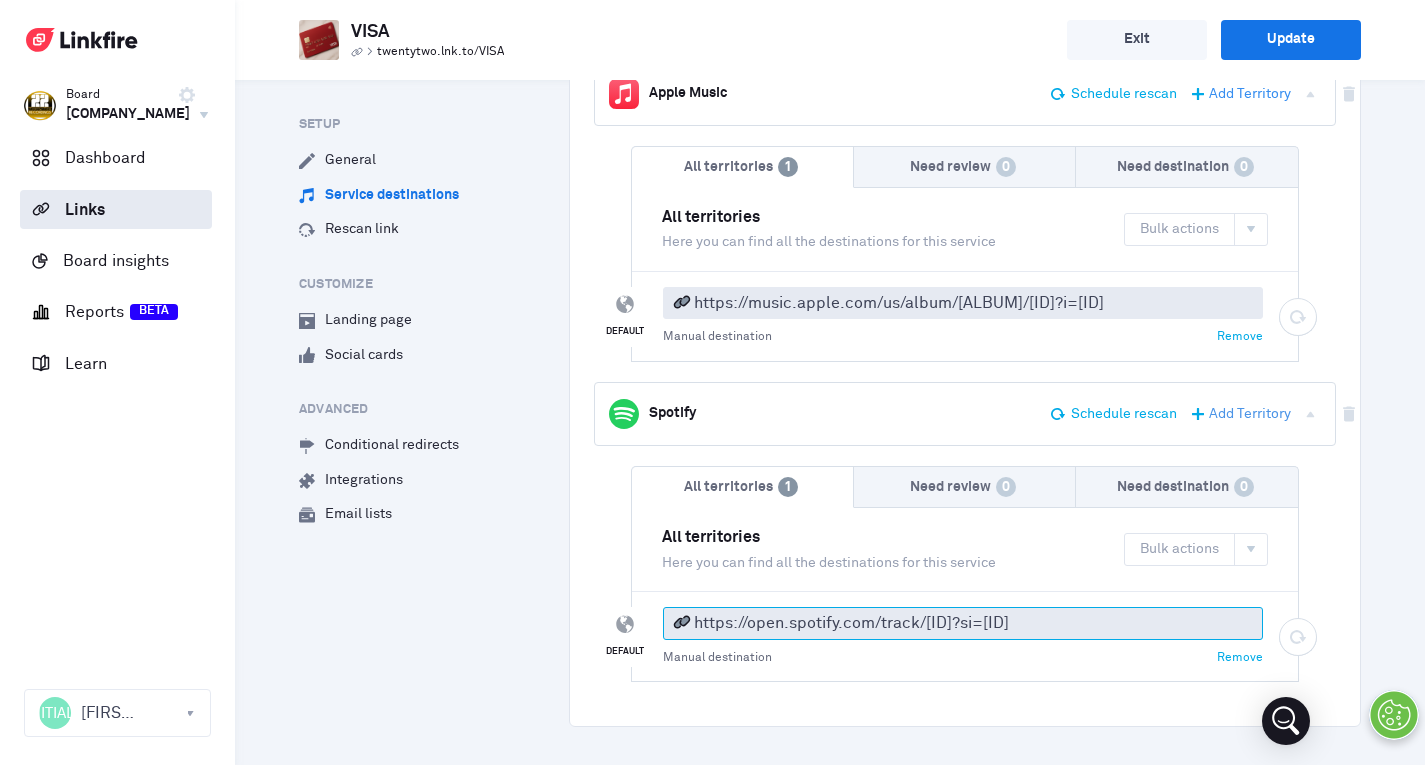 type on "https://open.spotify.com/track/[ID]?si=[ID]" 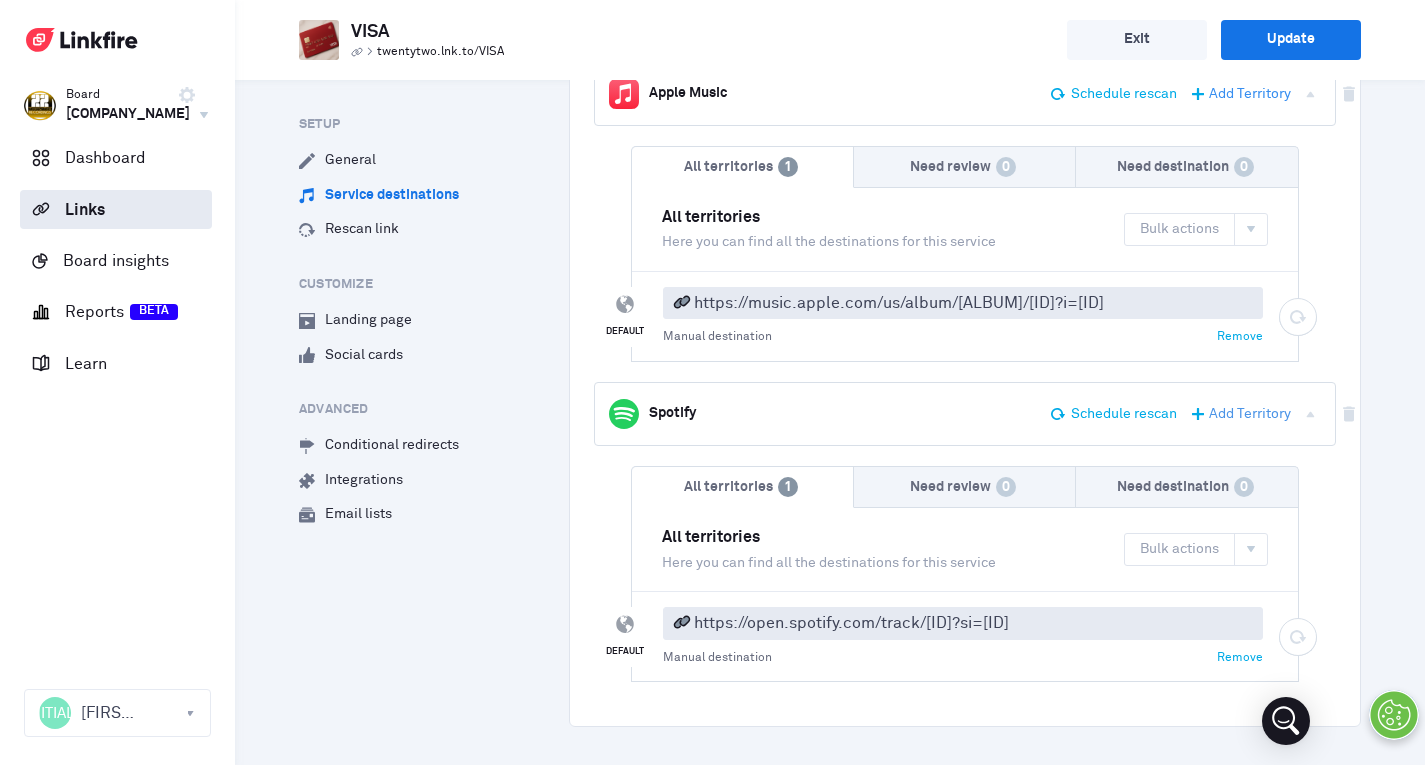click on "Add Territory" at bounding box center (1241, 94) 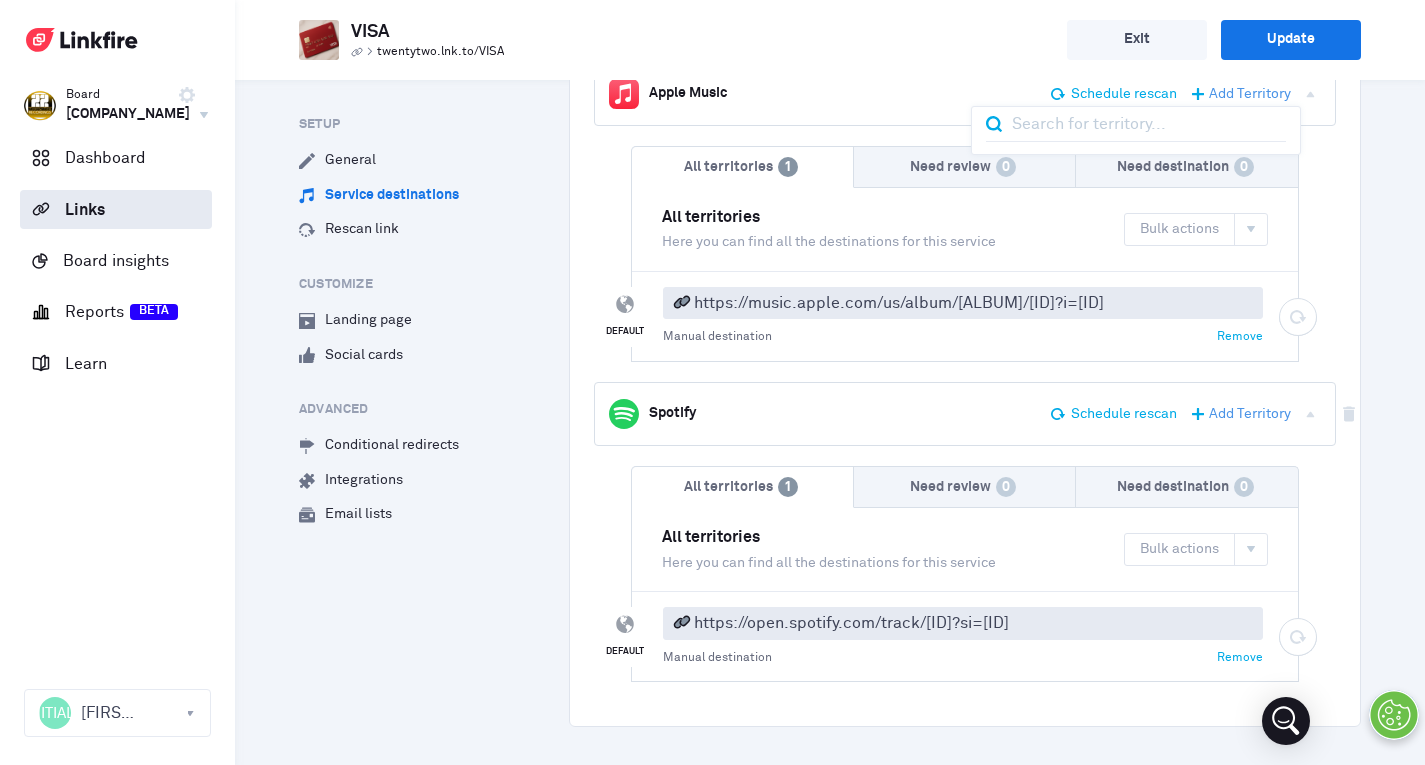 scroll, scrollTop: 0, scrollLeft: 0, axis: both 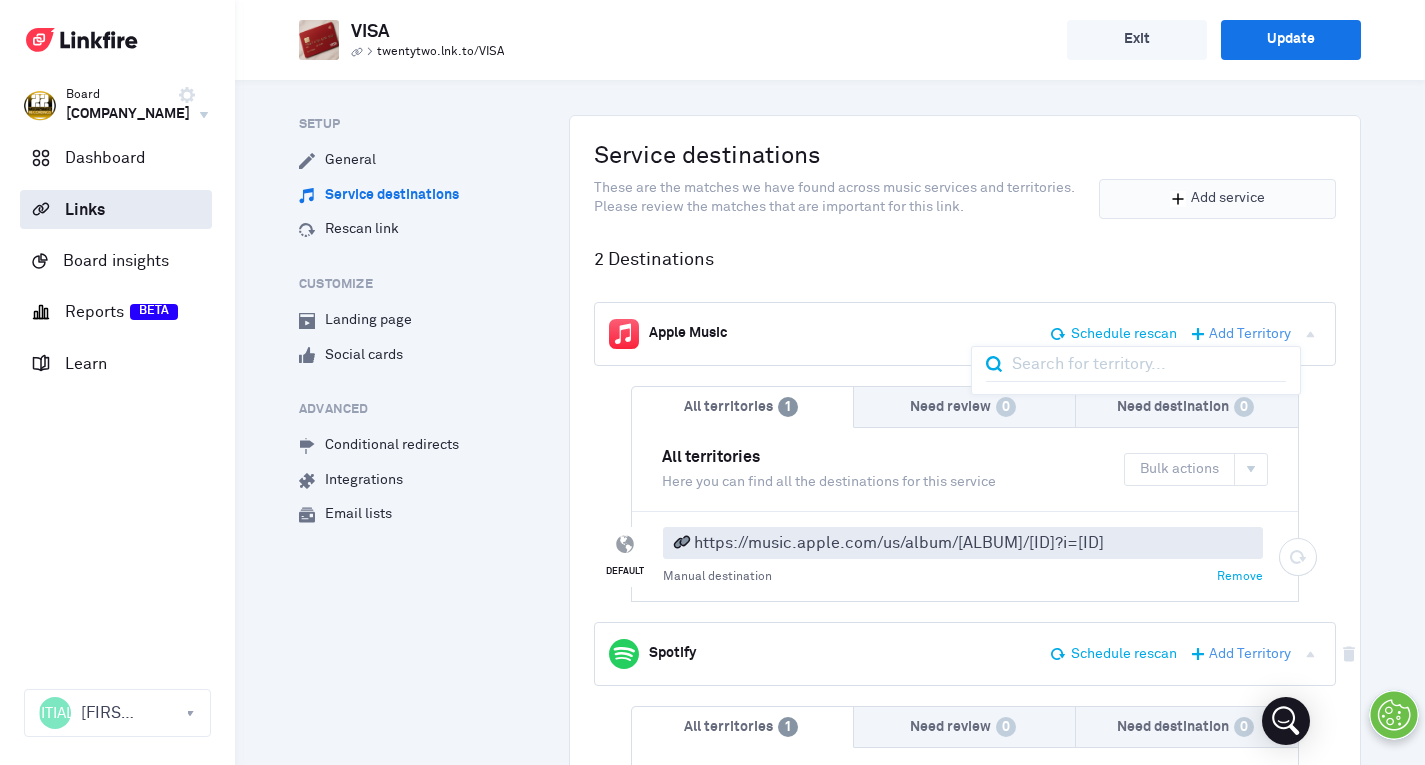 click on "Add service" at bounding box center [1217, 199] 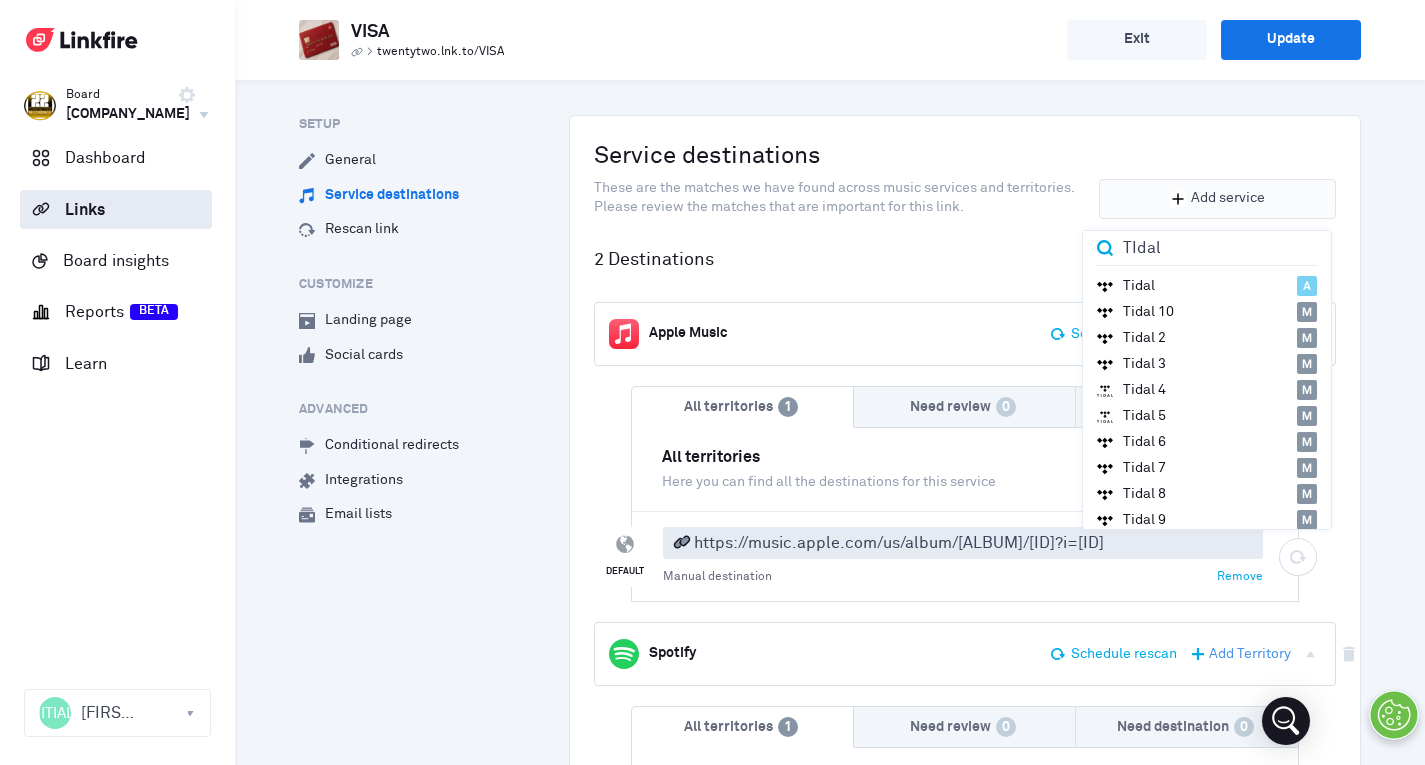 type on "Tidal" 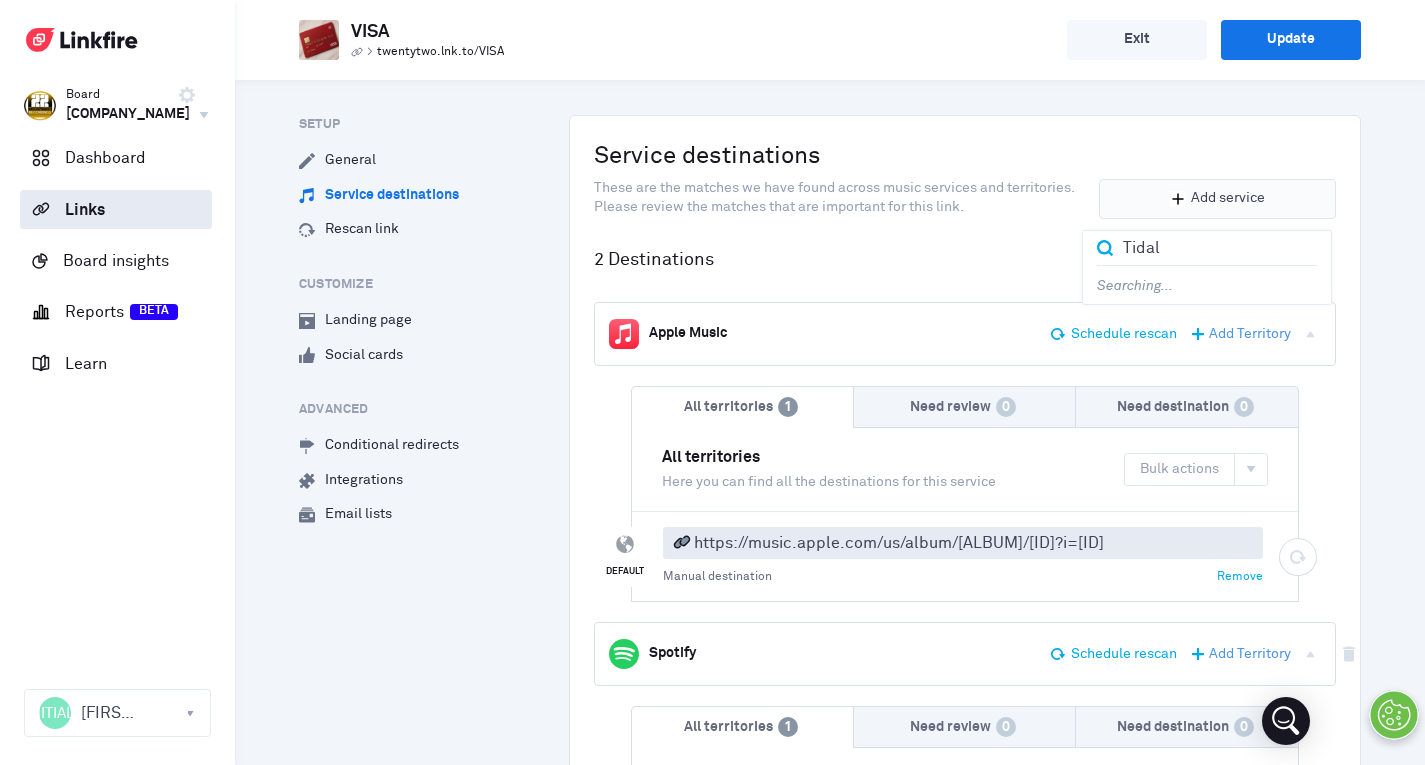 click on "Searching..." at bounding box center [1207, 286] 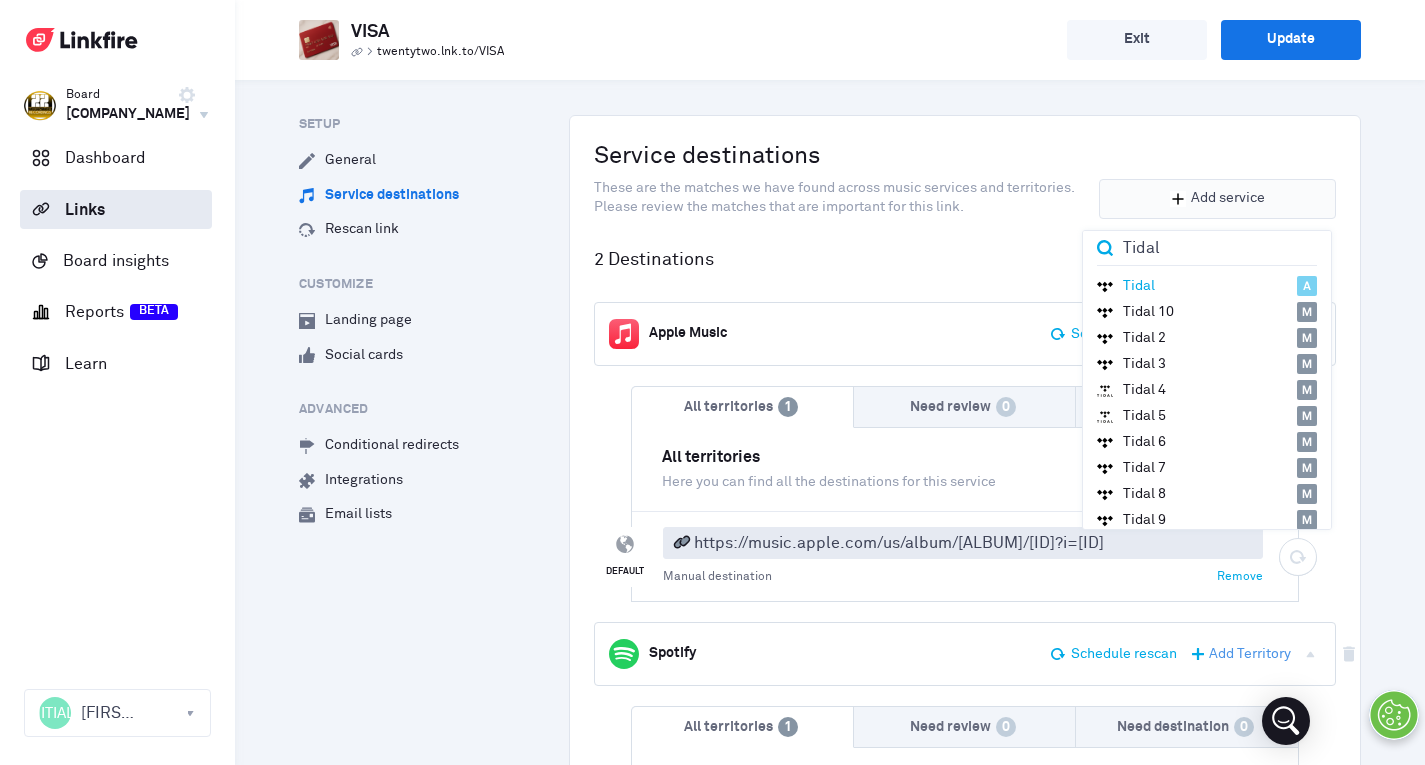 drag, startPoint x: 1182, startPoint y: 253, endPoint x: 1218, endPoint y: 284, distance: 47.507893 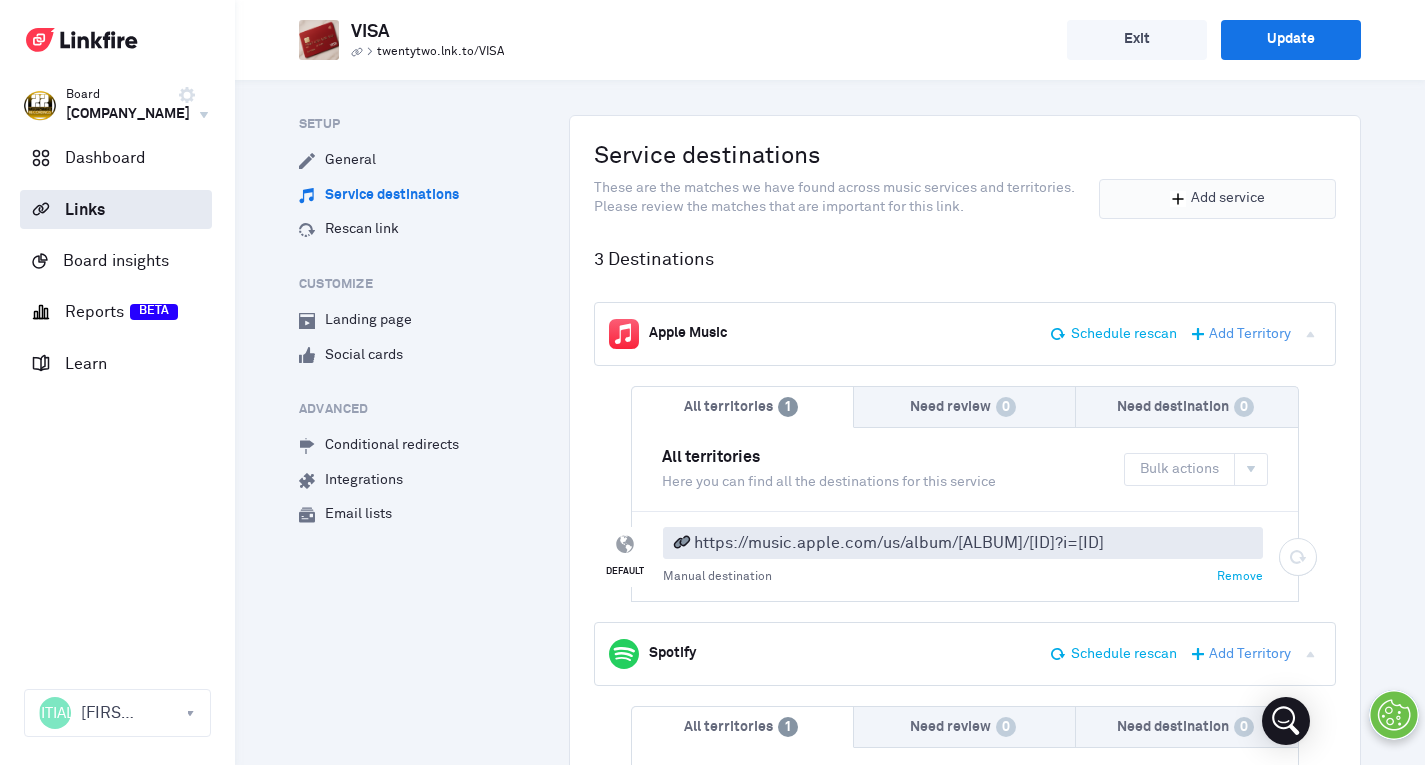 click on "Add service" at bounding box center [1217, 199] 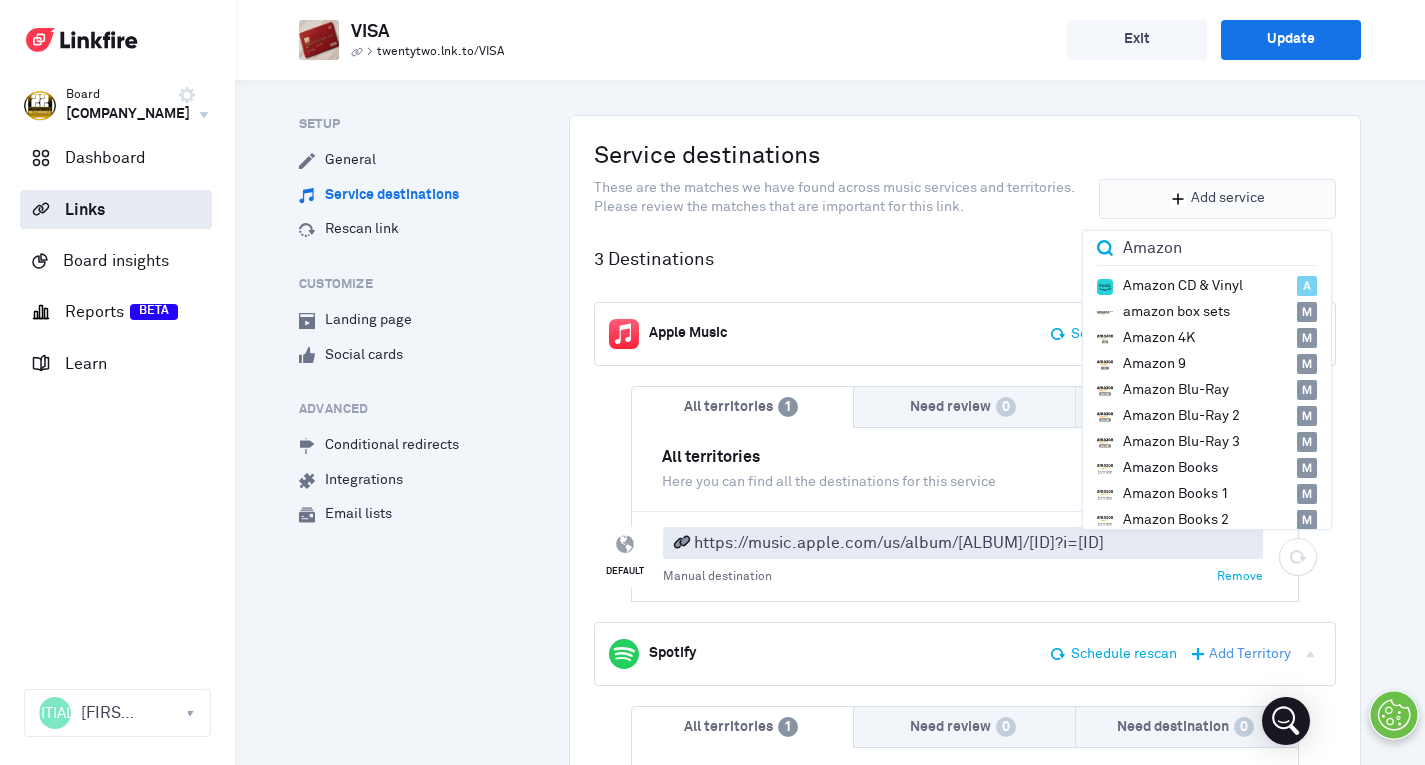 click on "Amazon" at bounding box center (1220, 247) 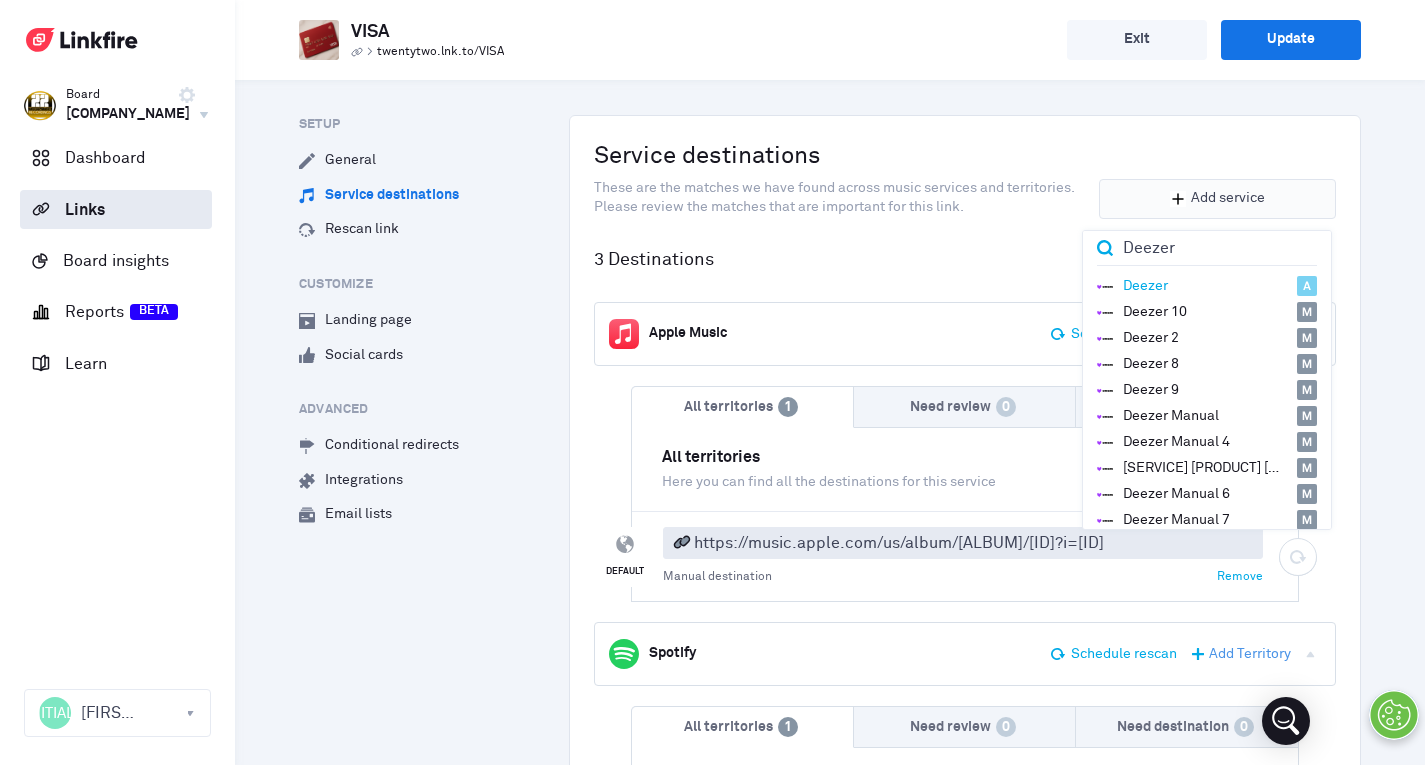 type on "Deezer" 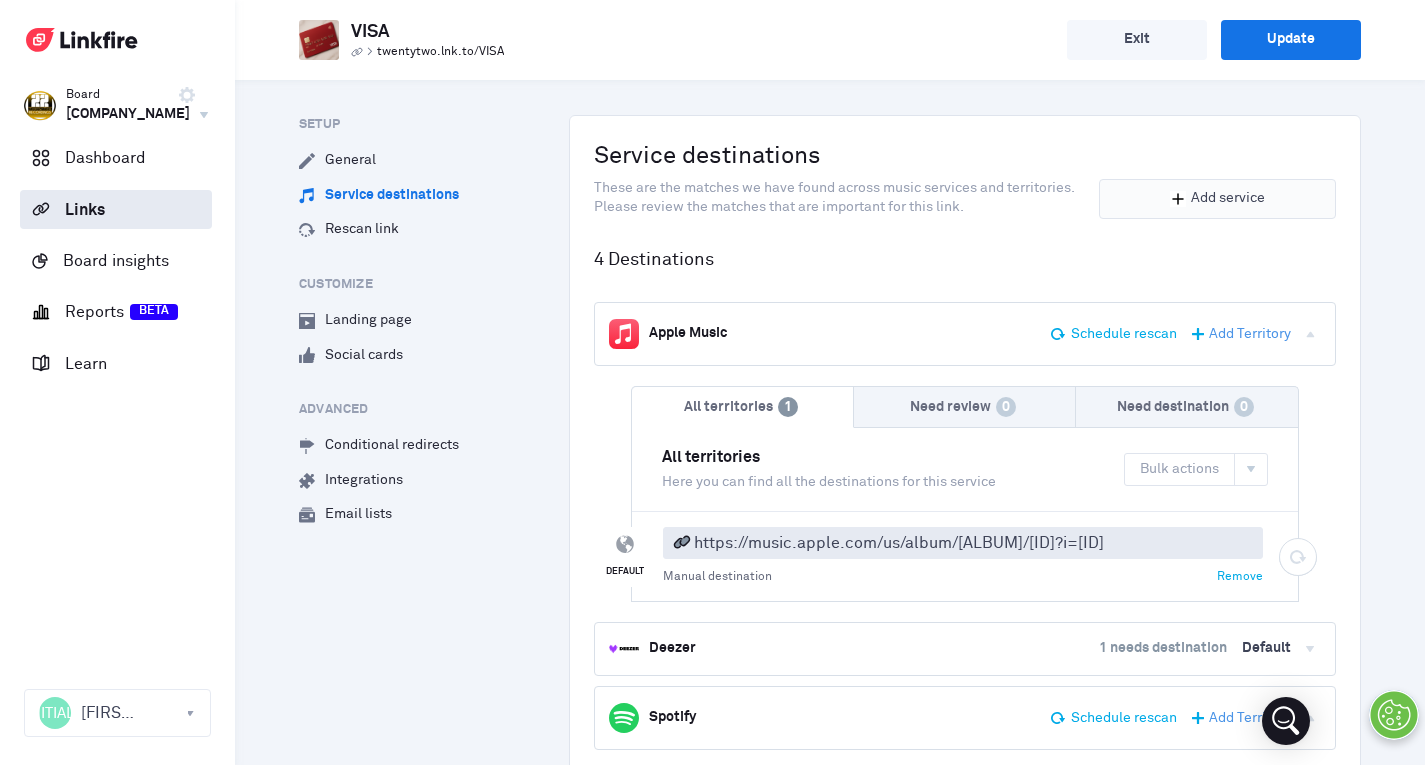 click on "Add service" at bounding box center (1217, 199) 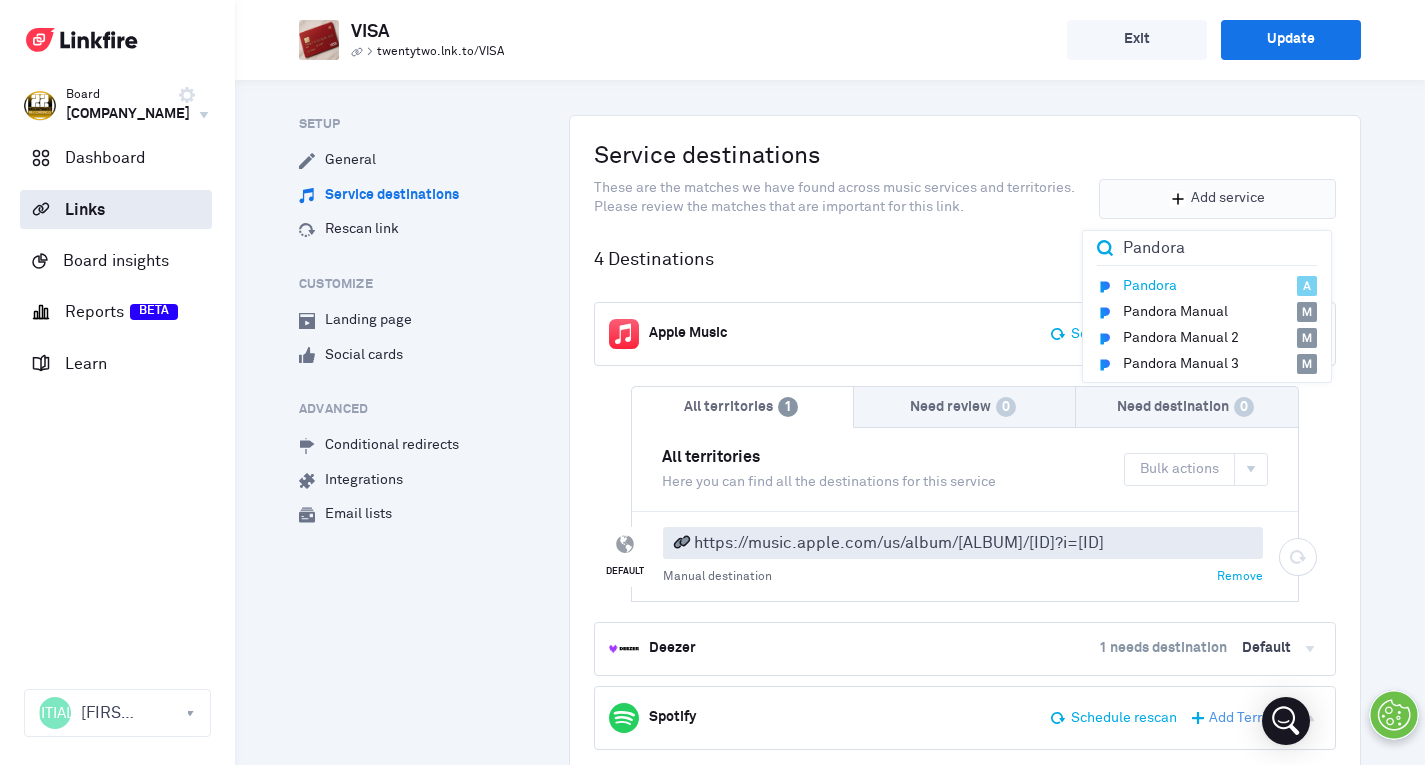 type on "Pandora" 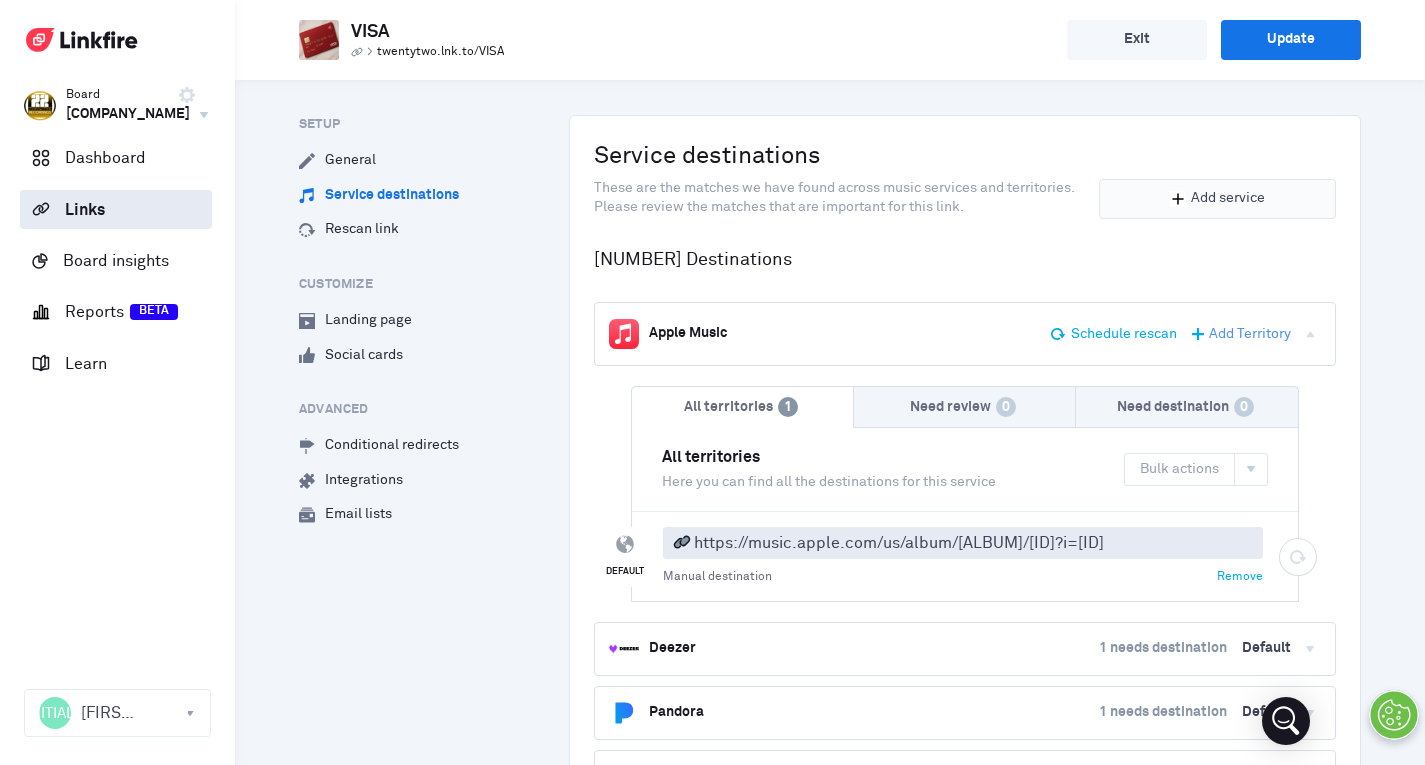 click on "Add service" at bounding box center [1217, 199] 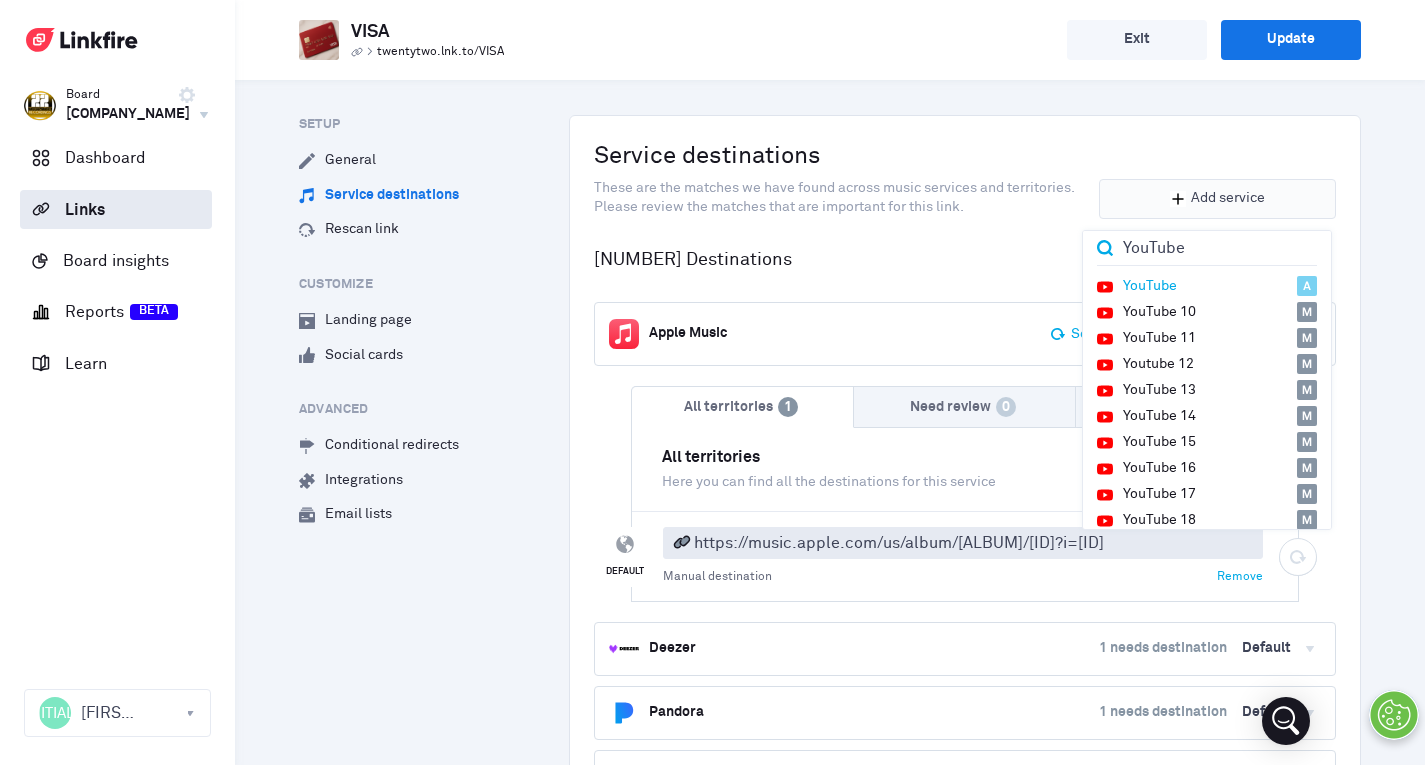 type on "YouTube" 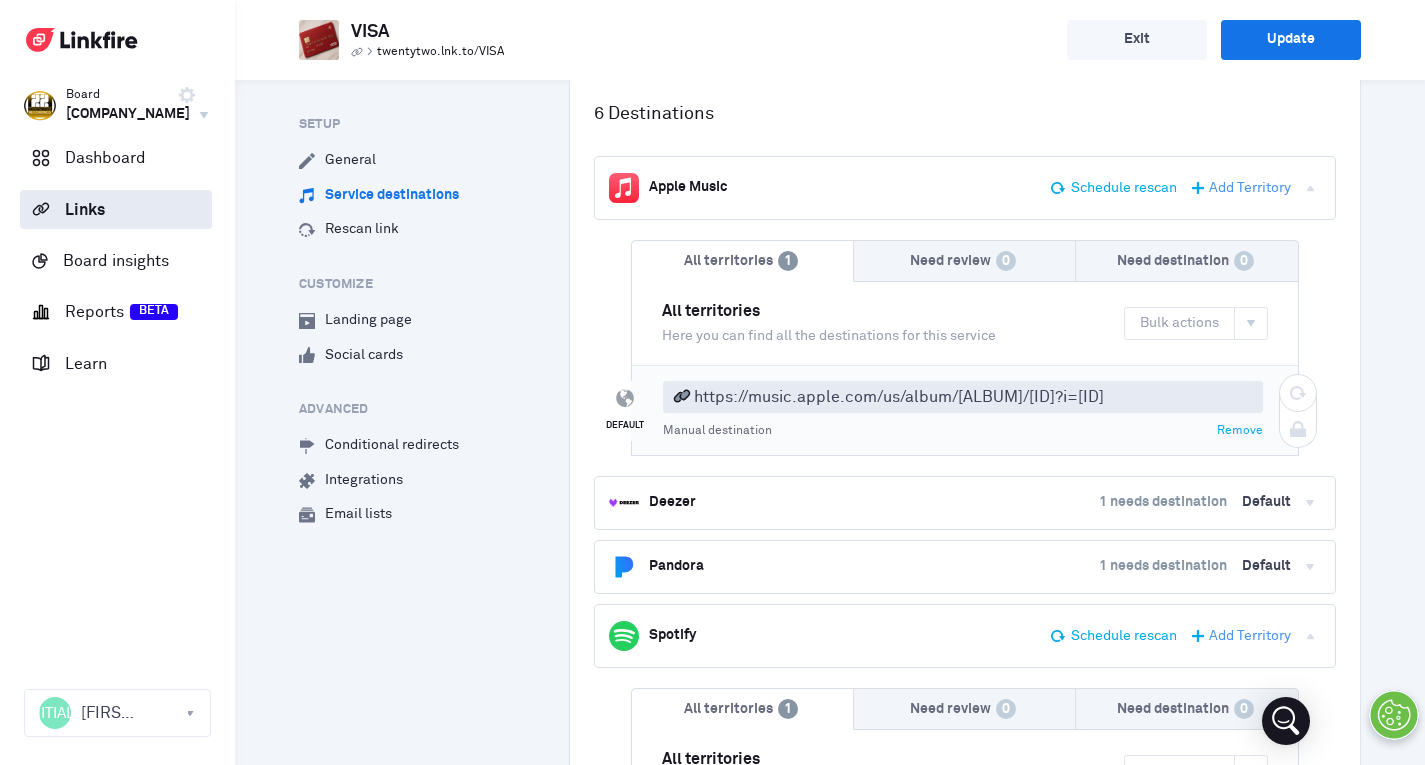 scroll, scrollTop: 297, scrollLeft: 0, axis: vertical 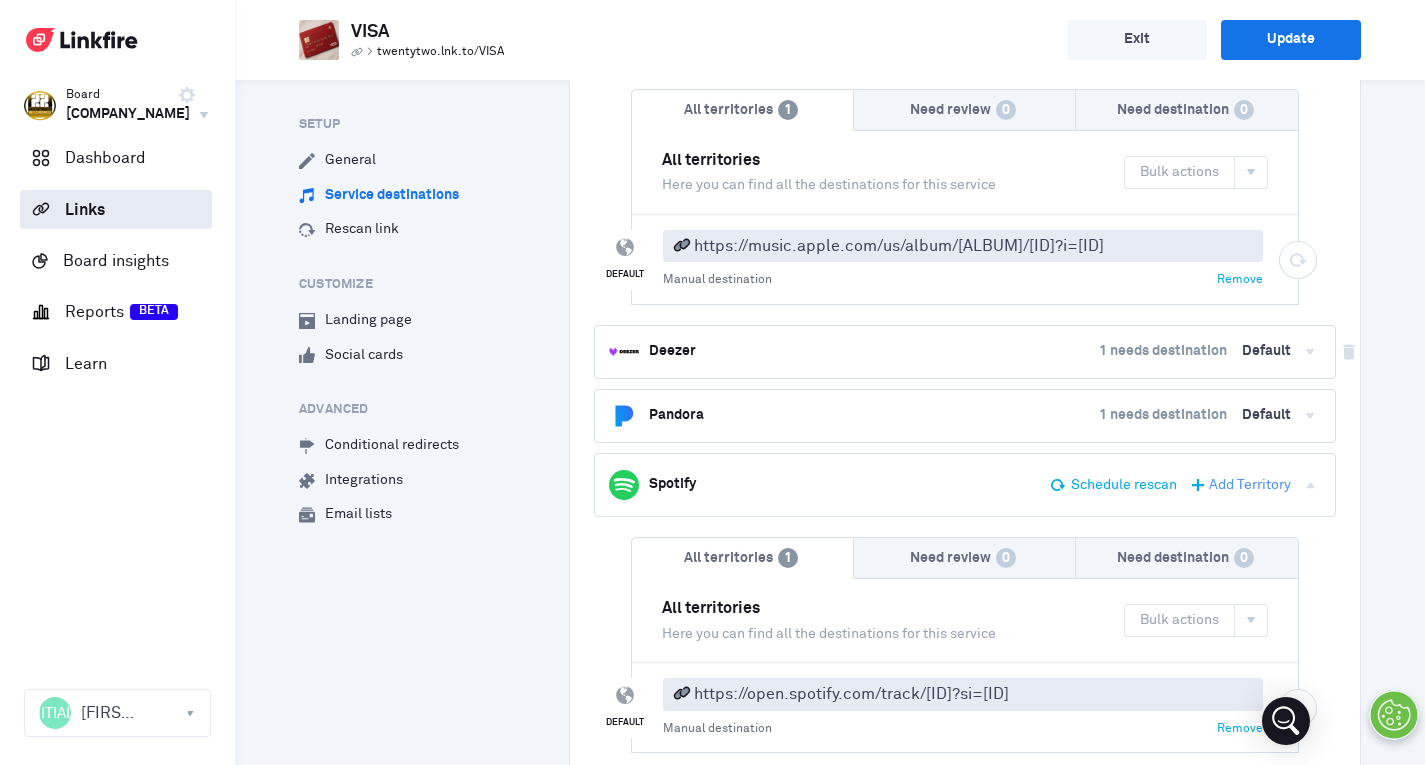 click on "1 needs destination" at bounding box center [1163, 352] 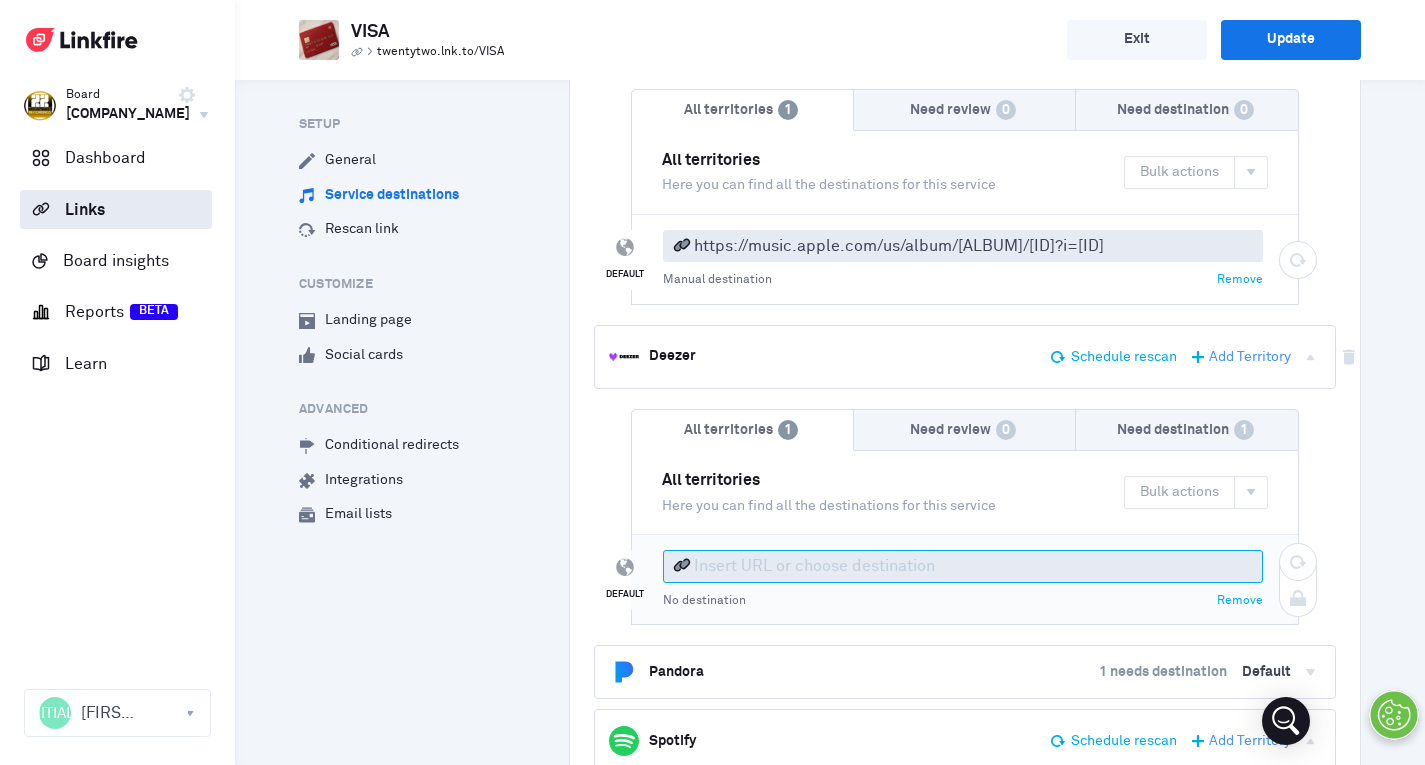 click at bounding box center (963, 566) 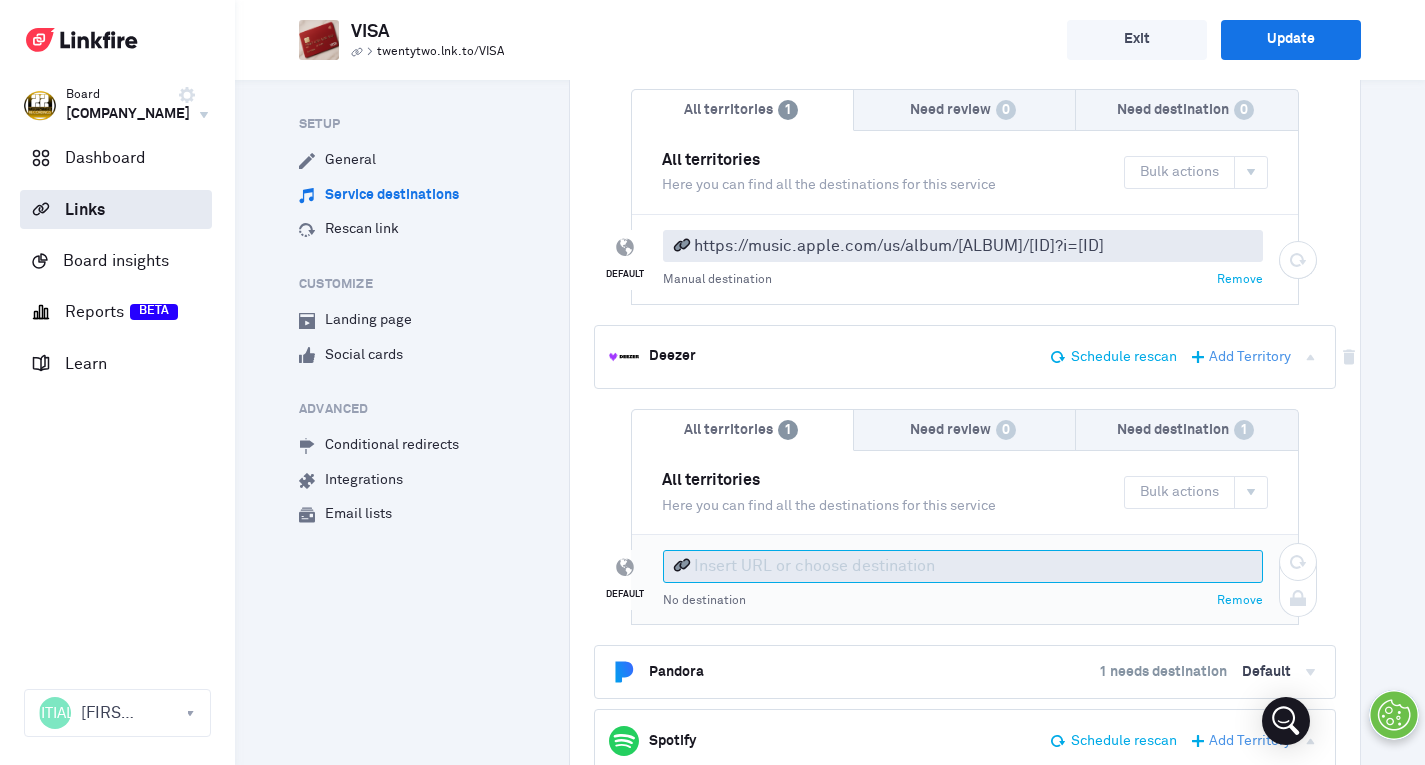 paste on "https://link.deezer.com/[ID]" 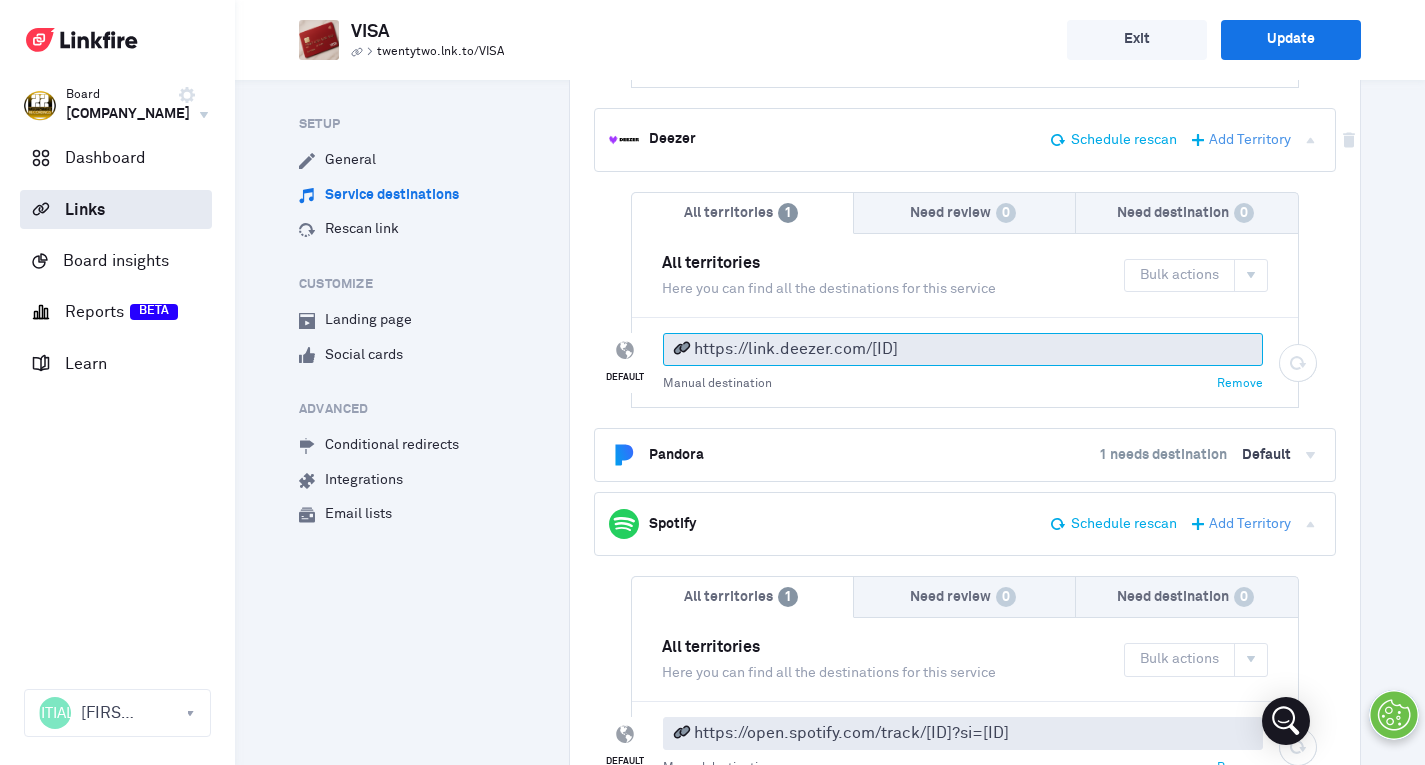 scroll, scrollTop: 660, scrollLeft: 0, axis: vertical 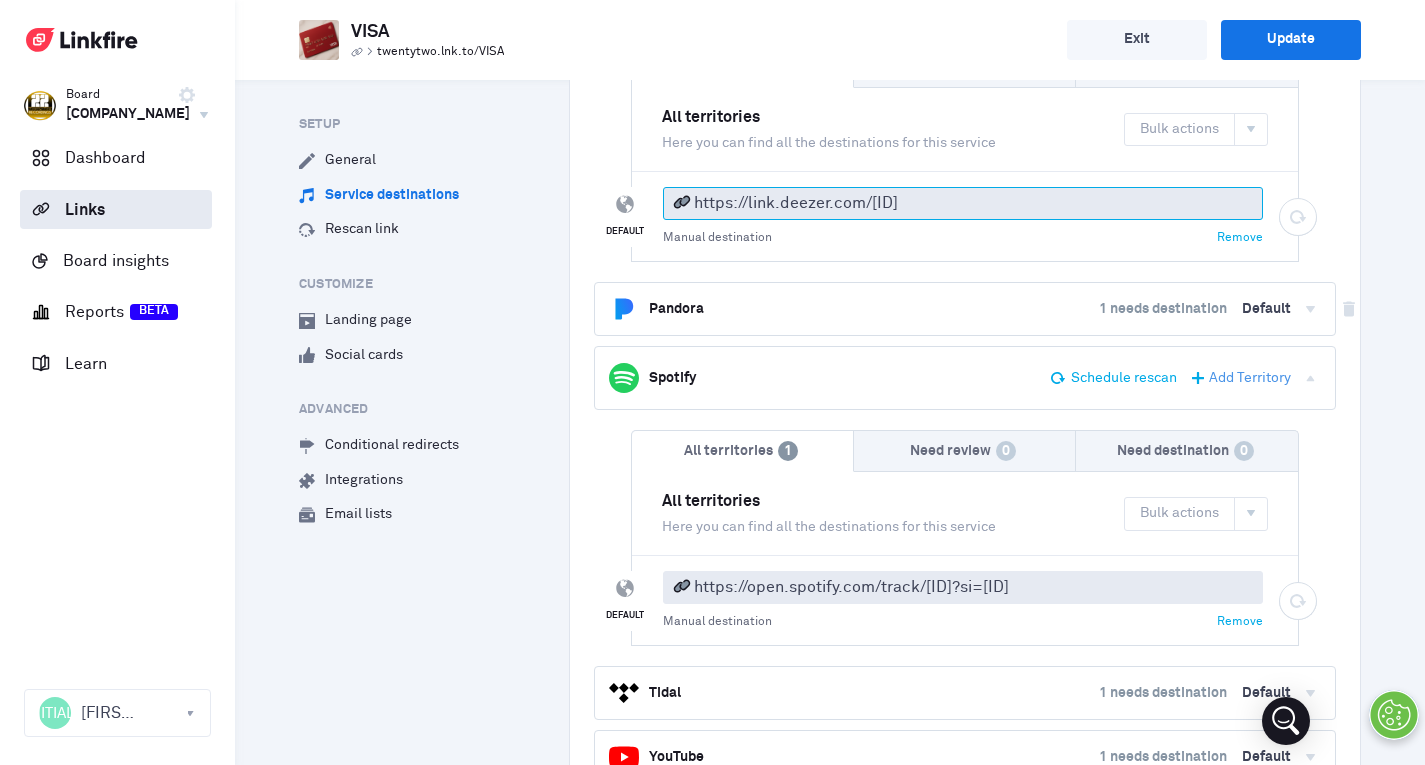 type on "https://link.deezer.com/[ID]" 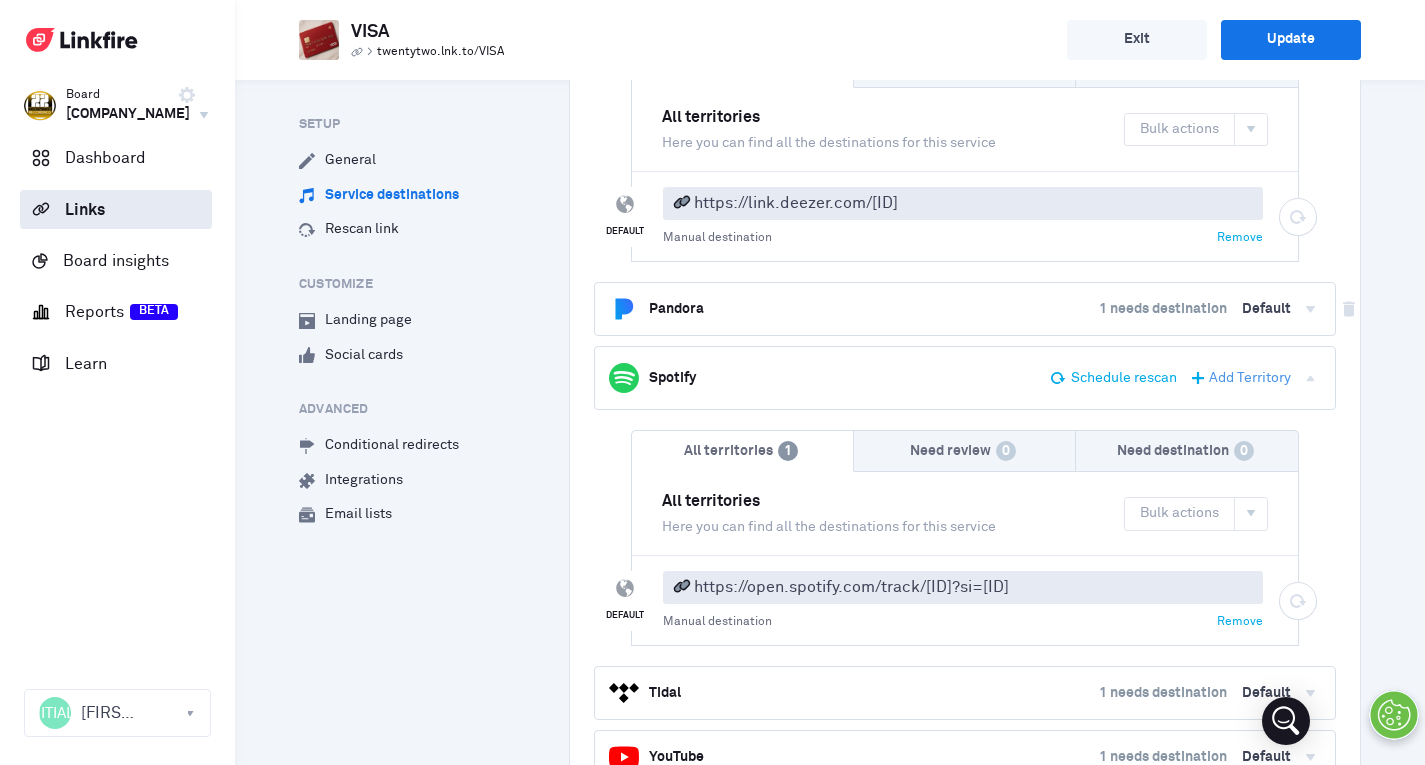 click on "P
Pandora
1 needs destination
Default" at bounding box center (950, 309) 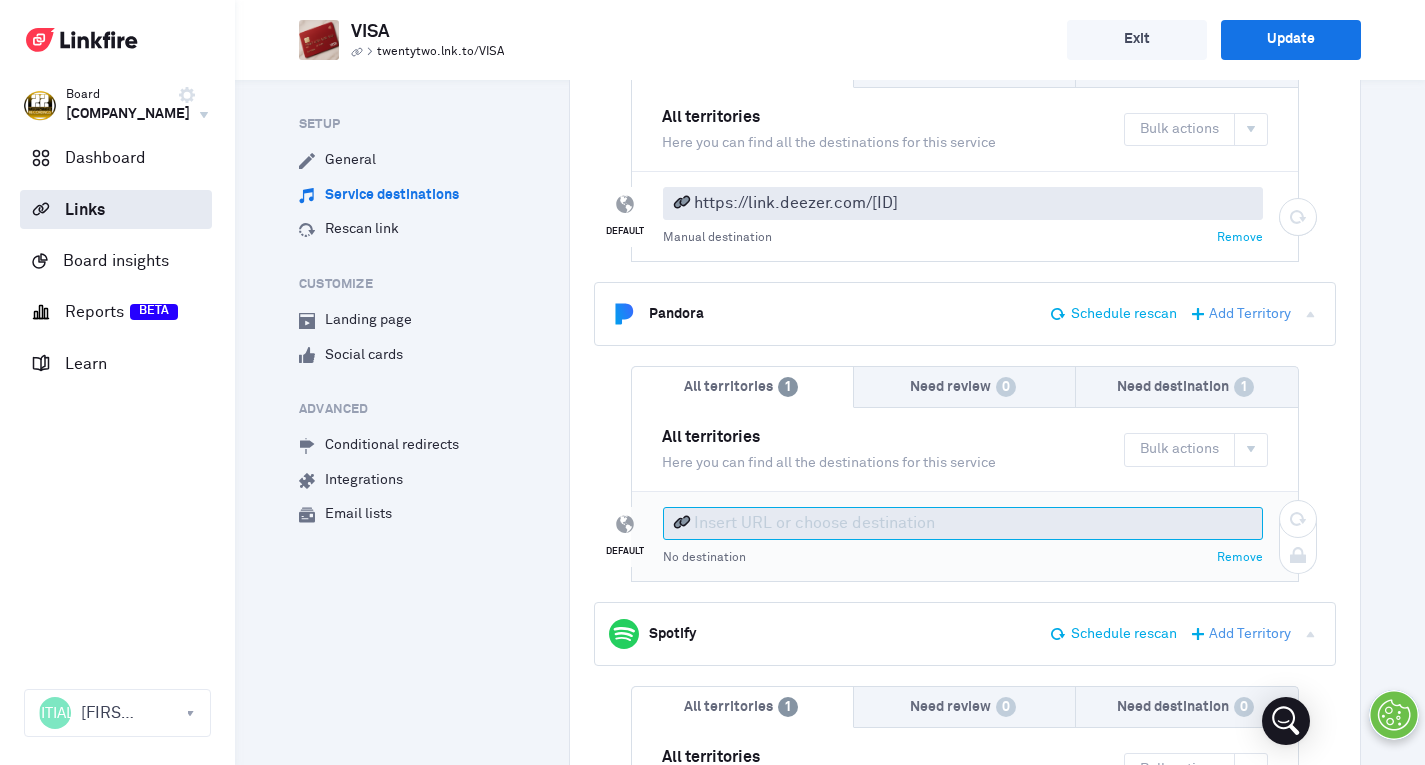 click at bounding box center (963, 523) 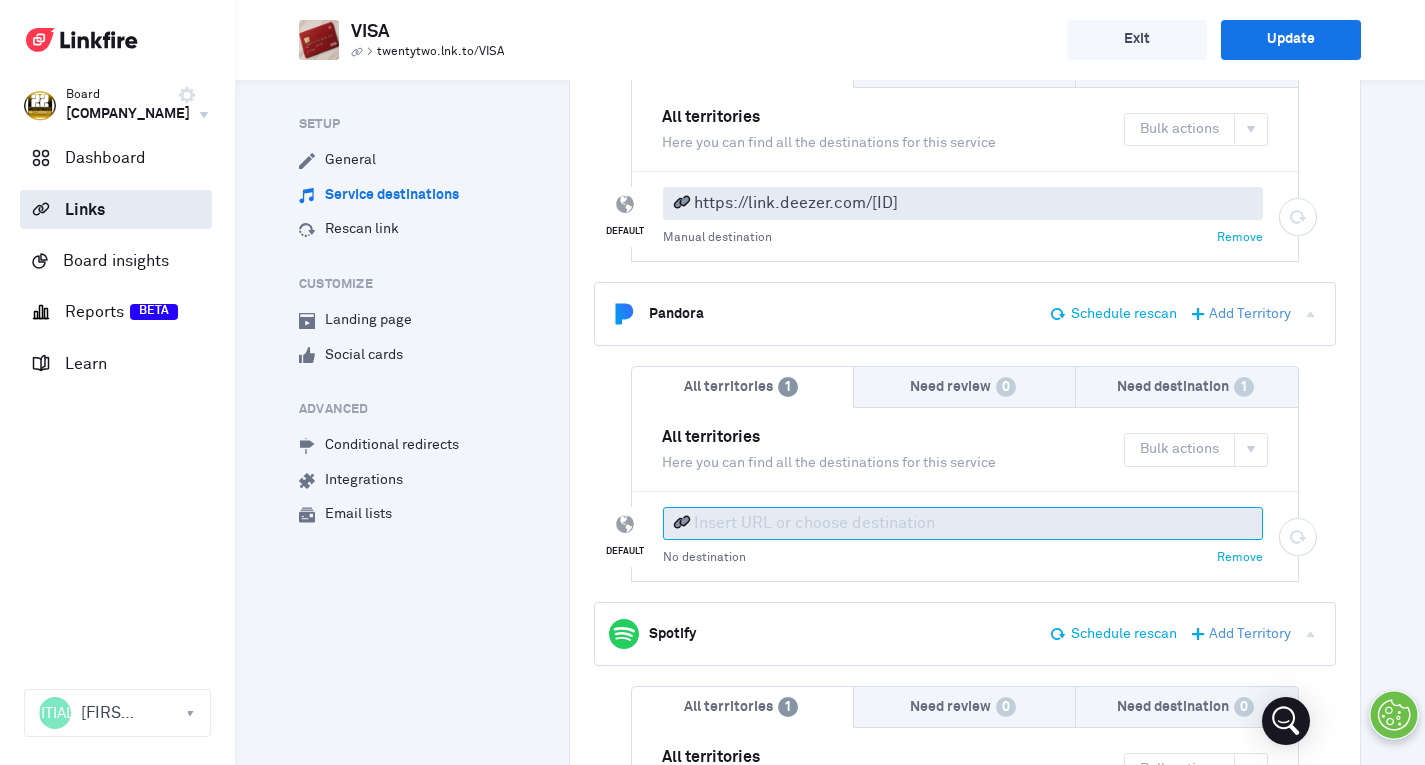 paste on "https://www.pandora.com/artist/[ARTIST]/[ID]" 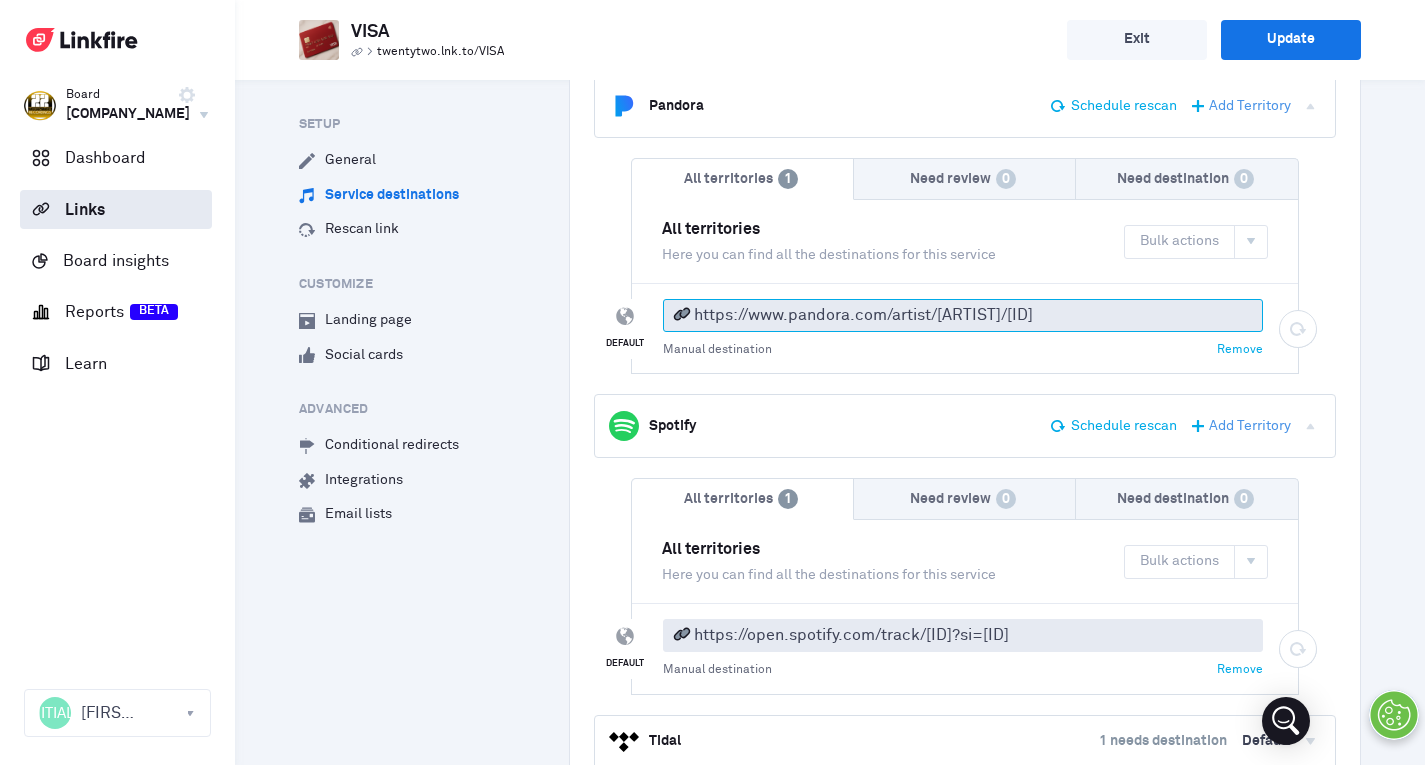 scroll, scrollTop: 1000, scrollLeft: 0, axis: vertical 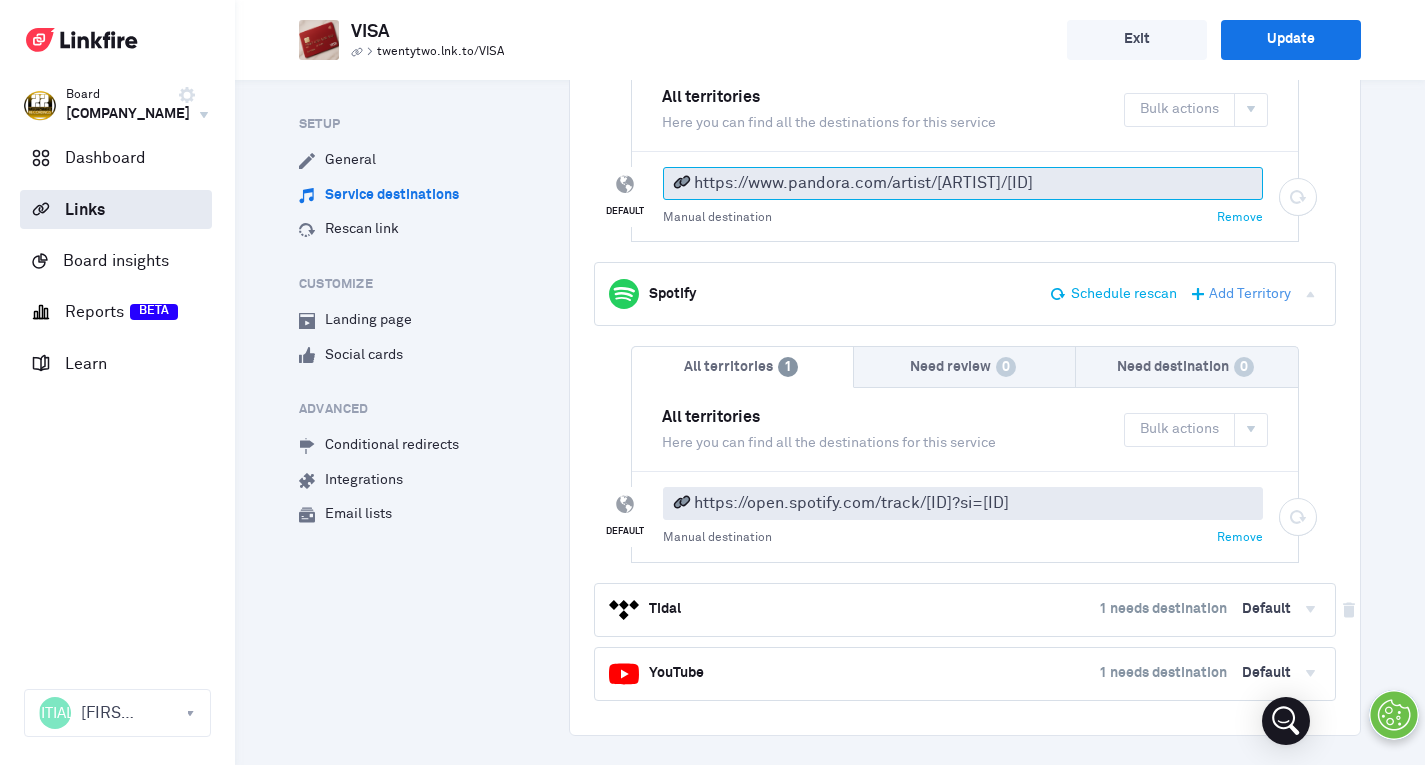 type on "https://www.pandora.com/artist/[ARTIST]/[ID]" 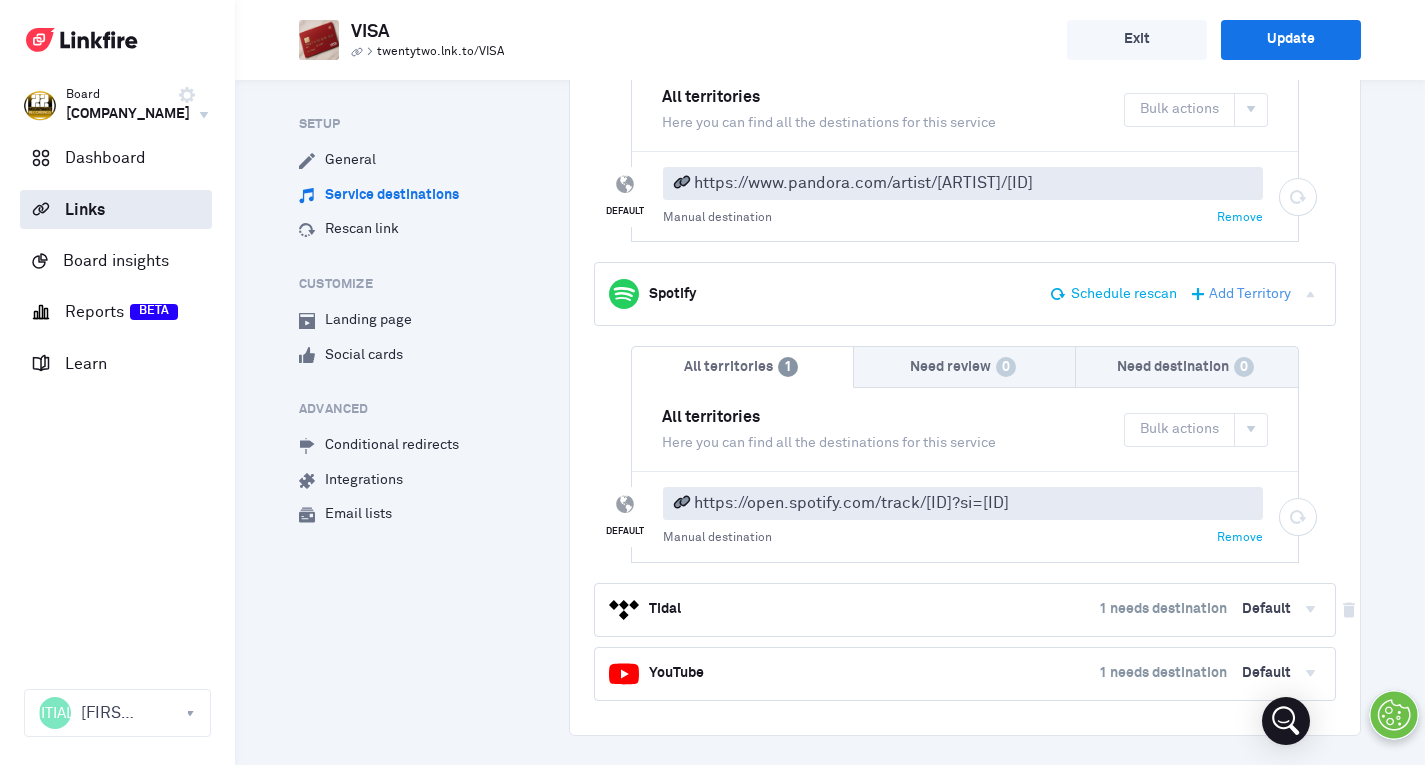 click on "T
Tidal
1 needs destination
Default" at bounding box center (950, 610) 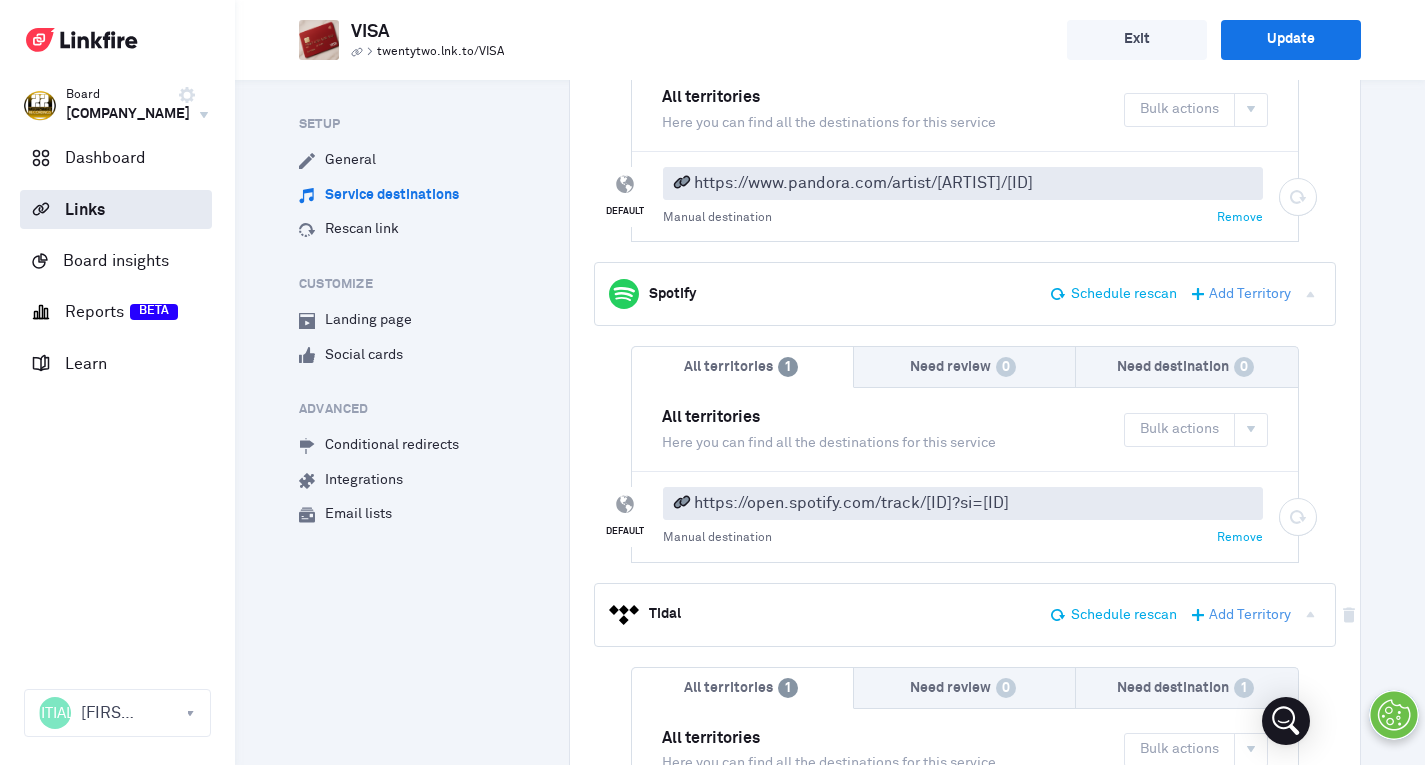 scroll, scrollTop: 1252, scrollLeft: 0, axis: vertical 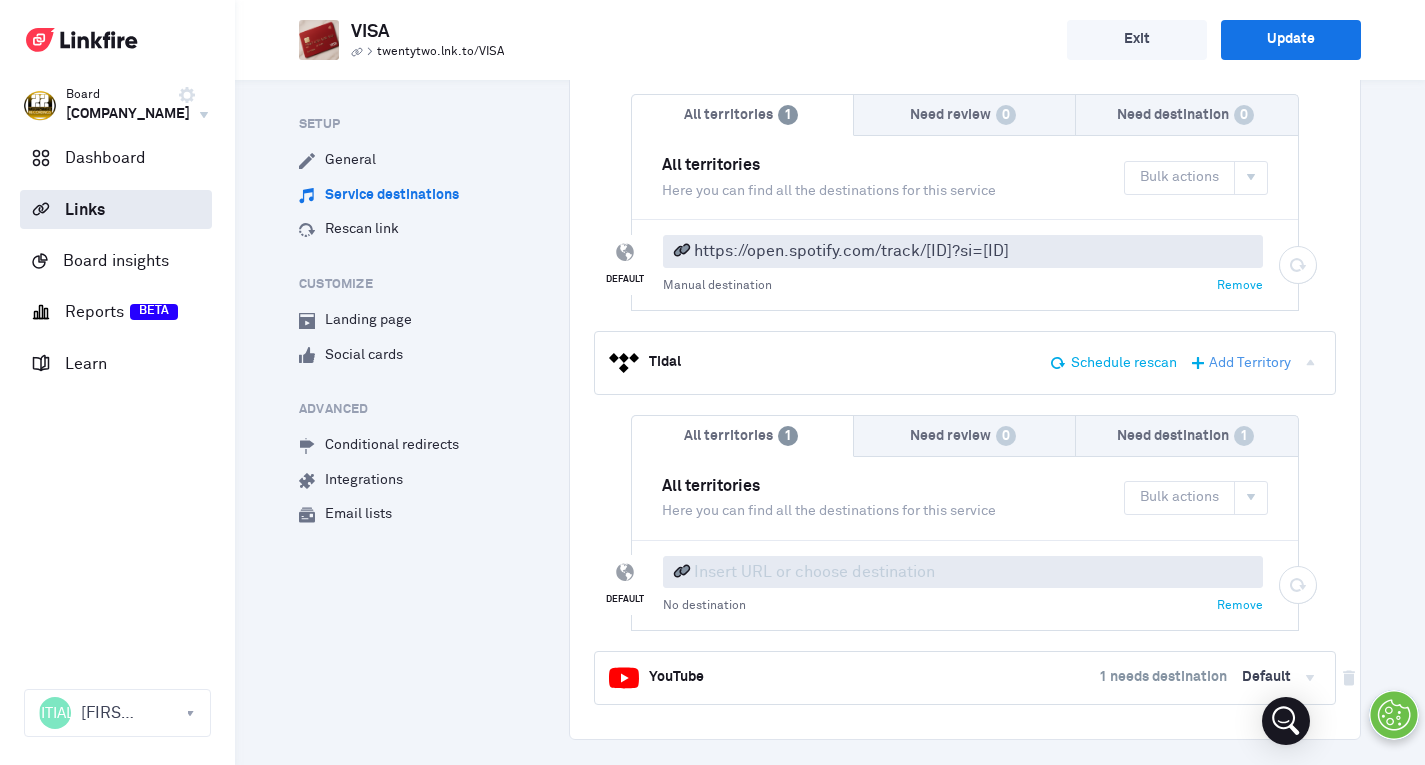 click on "Y
YouTube
1 needs destination
Default" at bounding box center (950, 678) 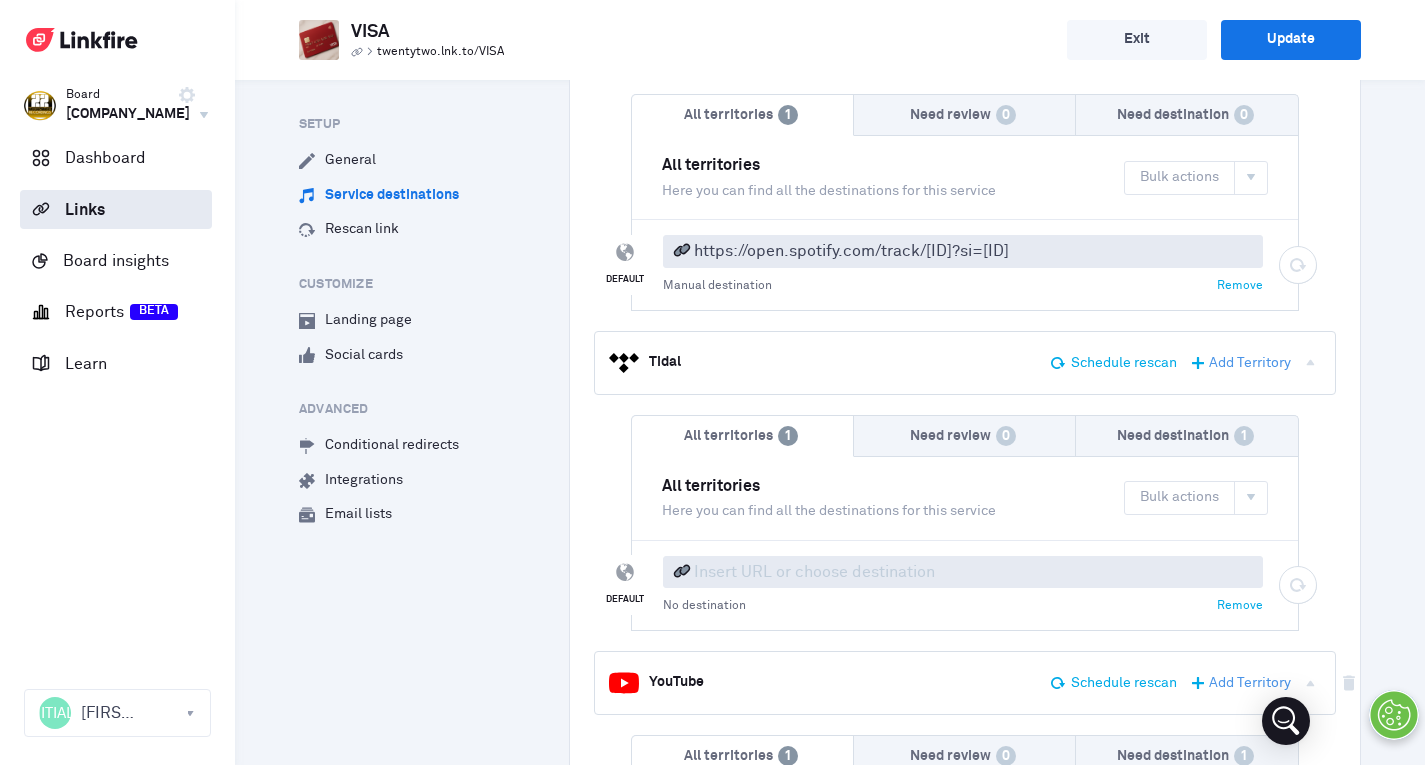 scroll, scrollTop: 1504, scrollLeft: 0, axis: vertical 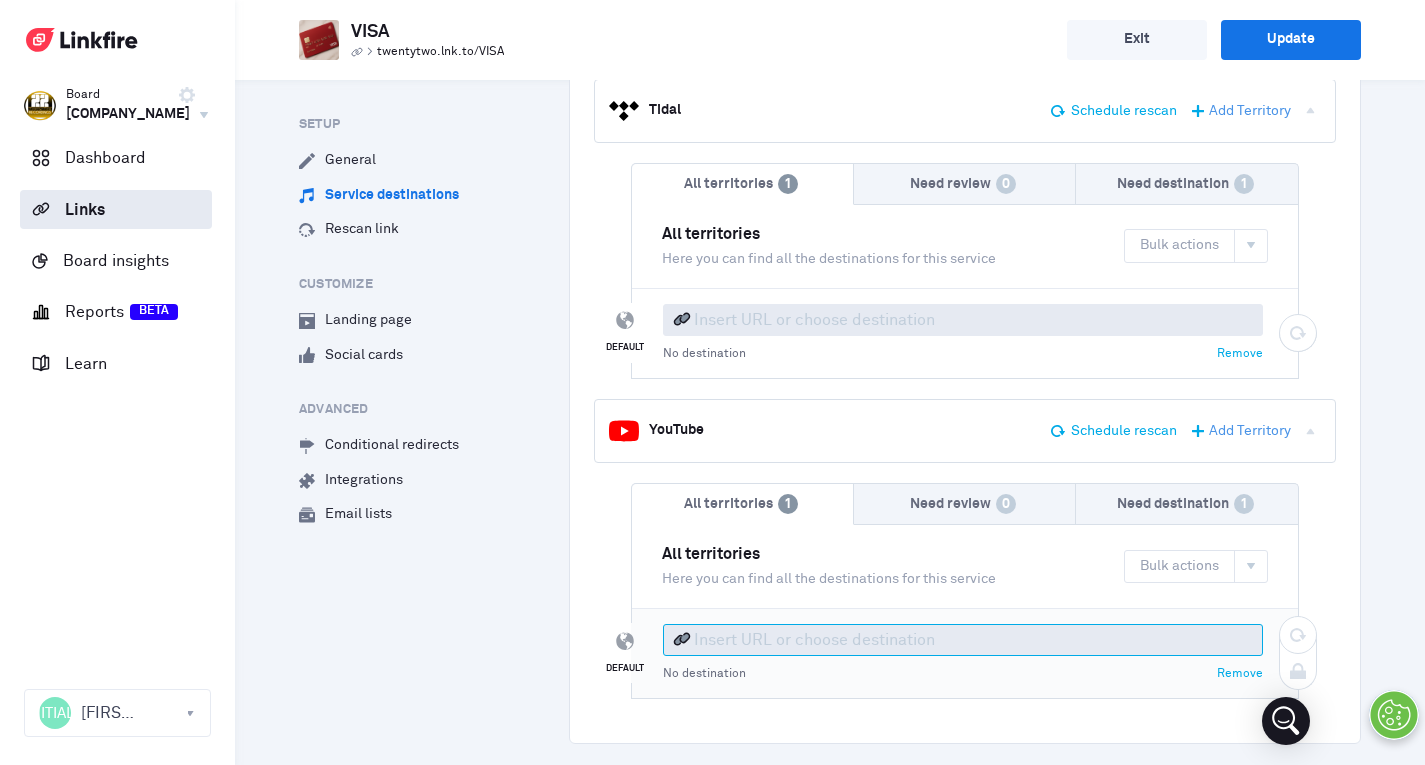 click at bounding box center (963, 640) 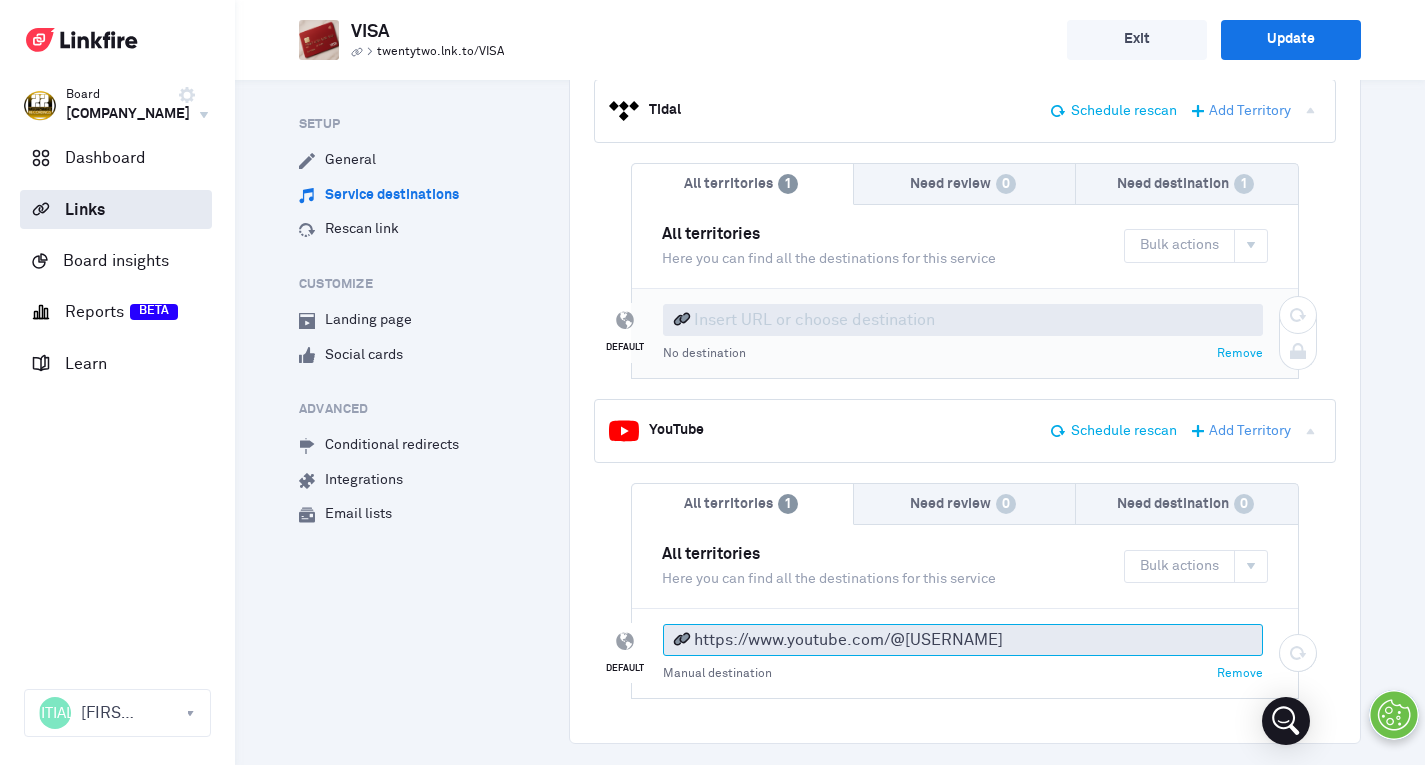 type on "https://www.youtube.com/@[USERNAME]" 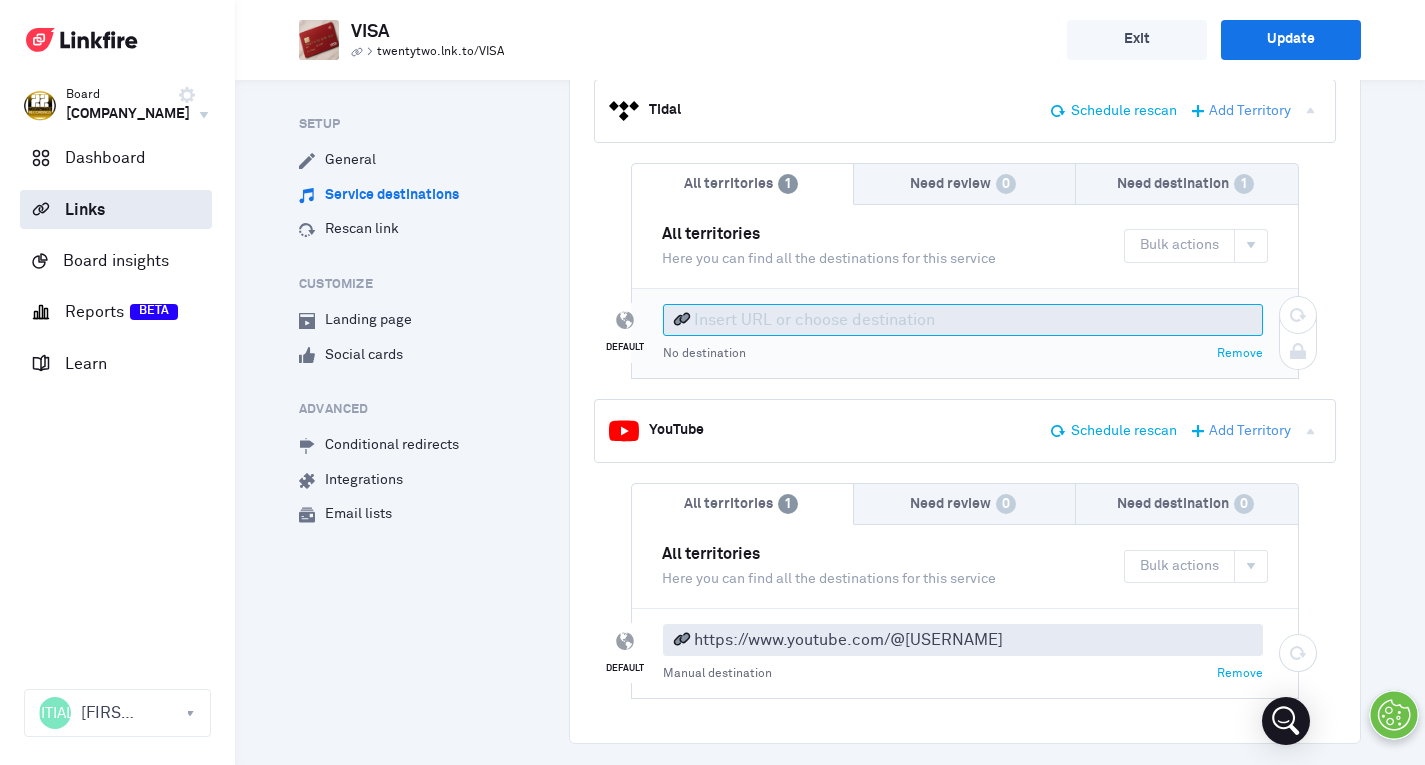 click at bounding box center [963, 320] 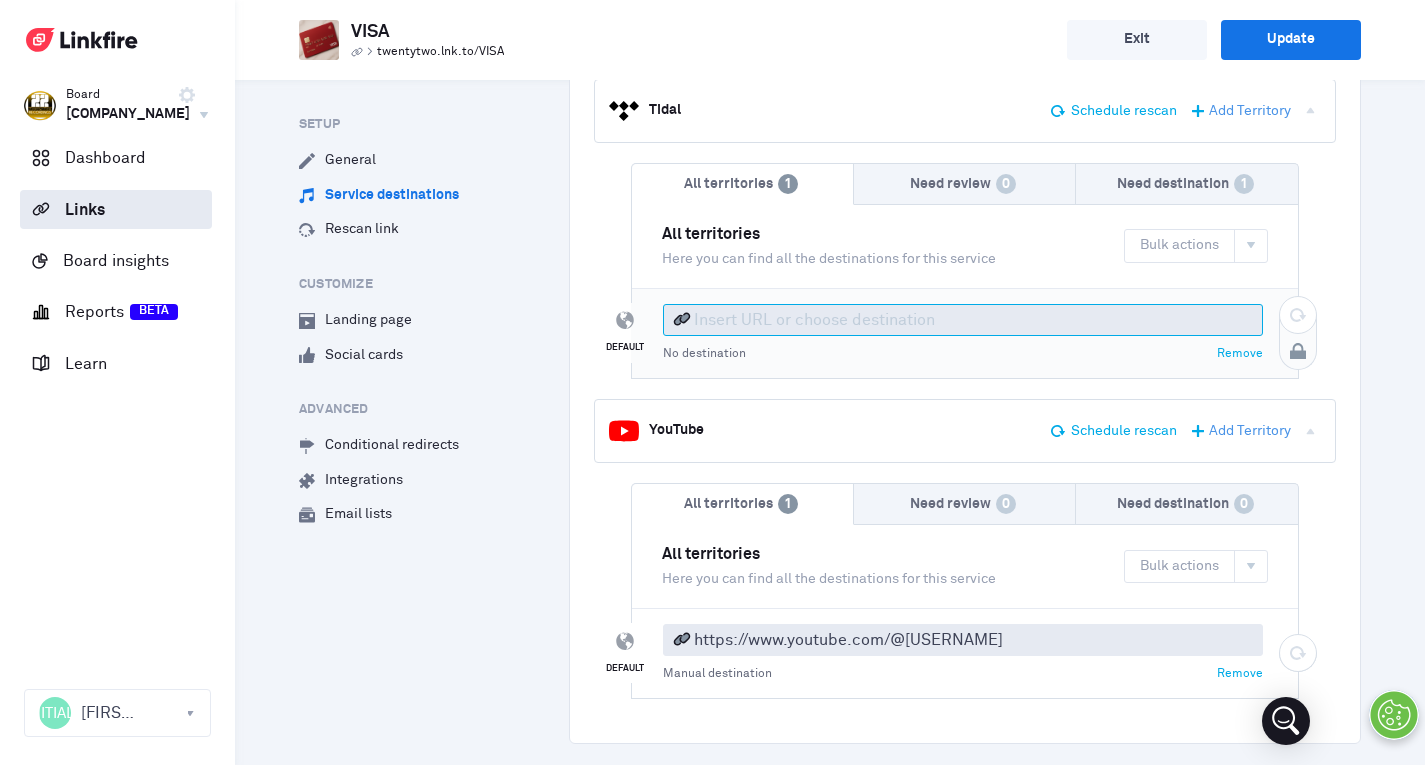 paste on "https://tidal.com/browse/album/441457904?u" 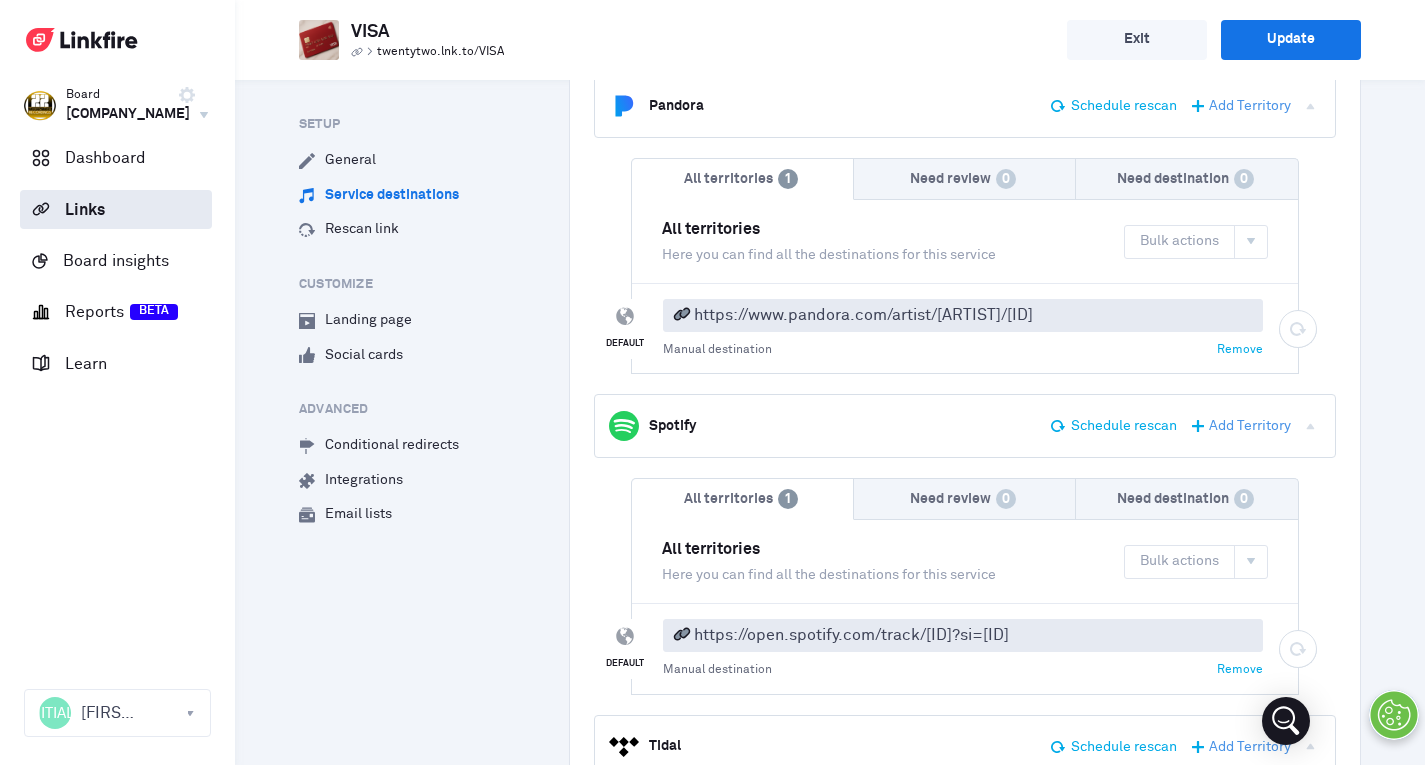 scroll, scrollTop: 0, scrollLeft: 0, axis: both 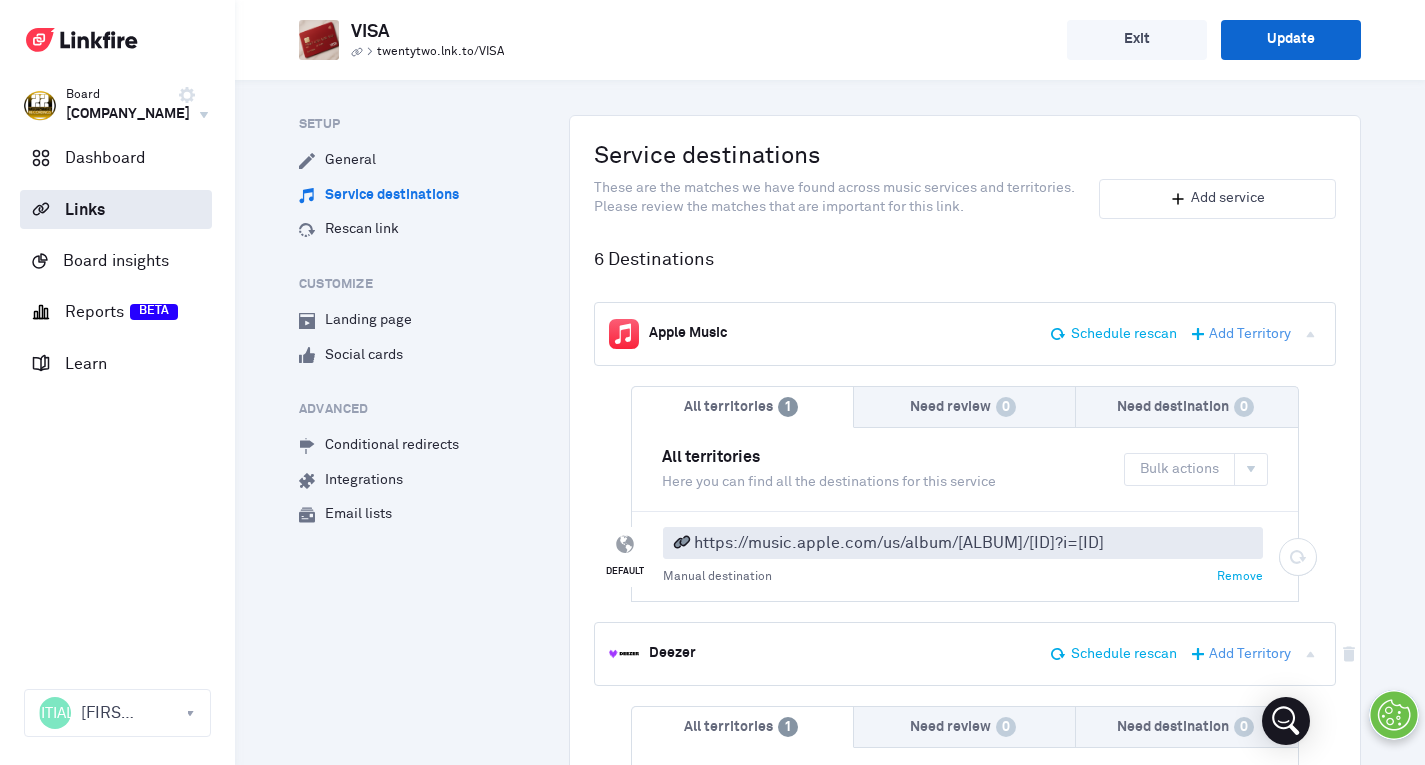 type on "https://tidal.com/browse/album/441457904?u" 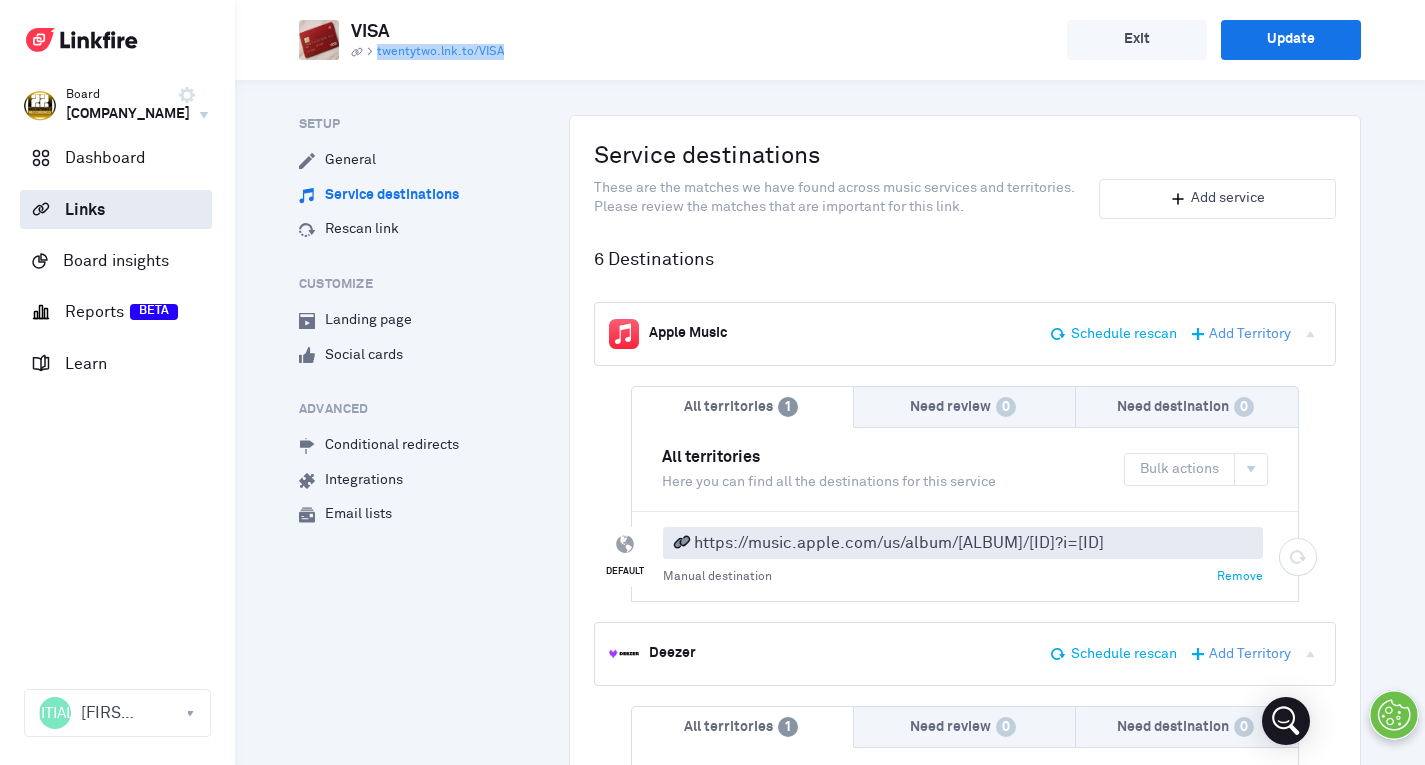 drag, startPoint x: 518, startPoint y: 56, endPoint x: 377, endPoint y: 50, distance: 141.12761 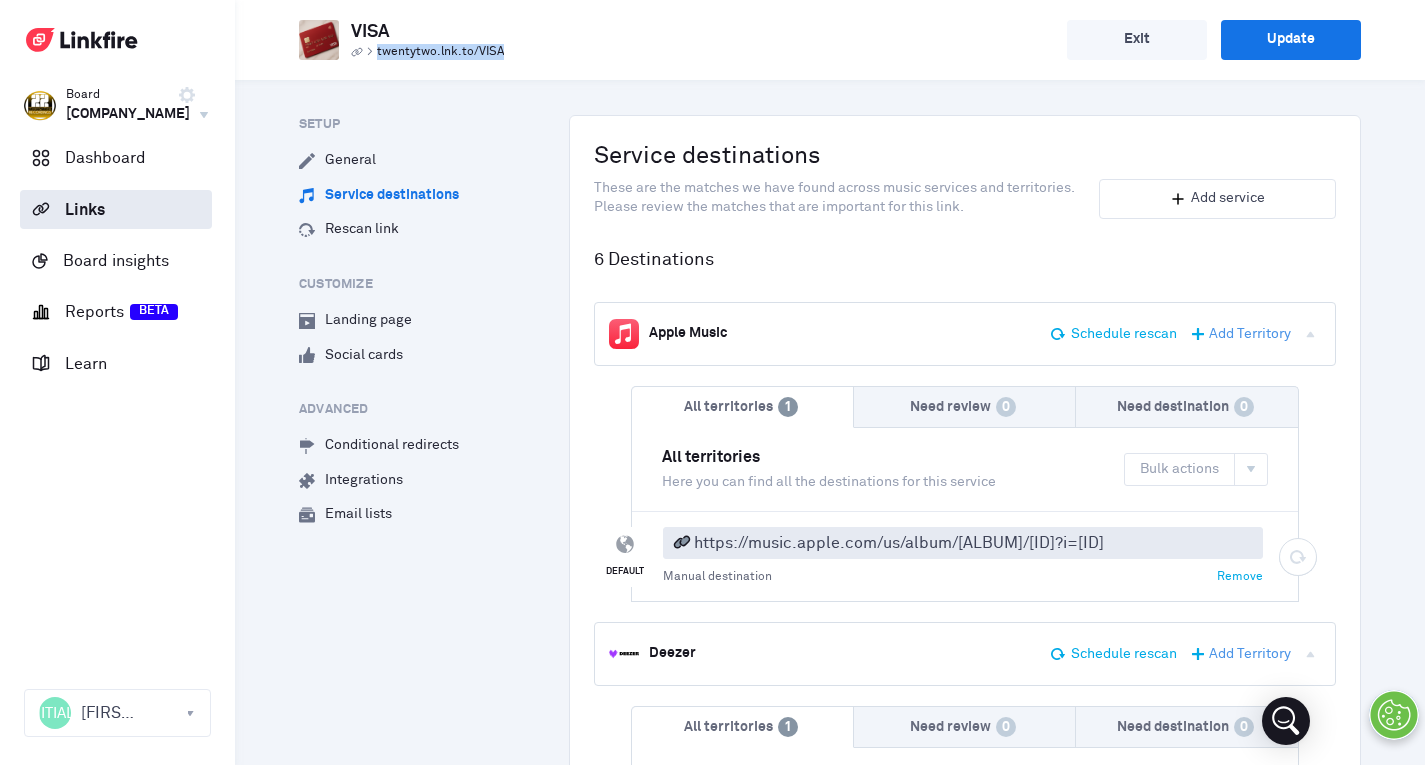 copy on "twentytwo.lnk.to/VISA" 